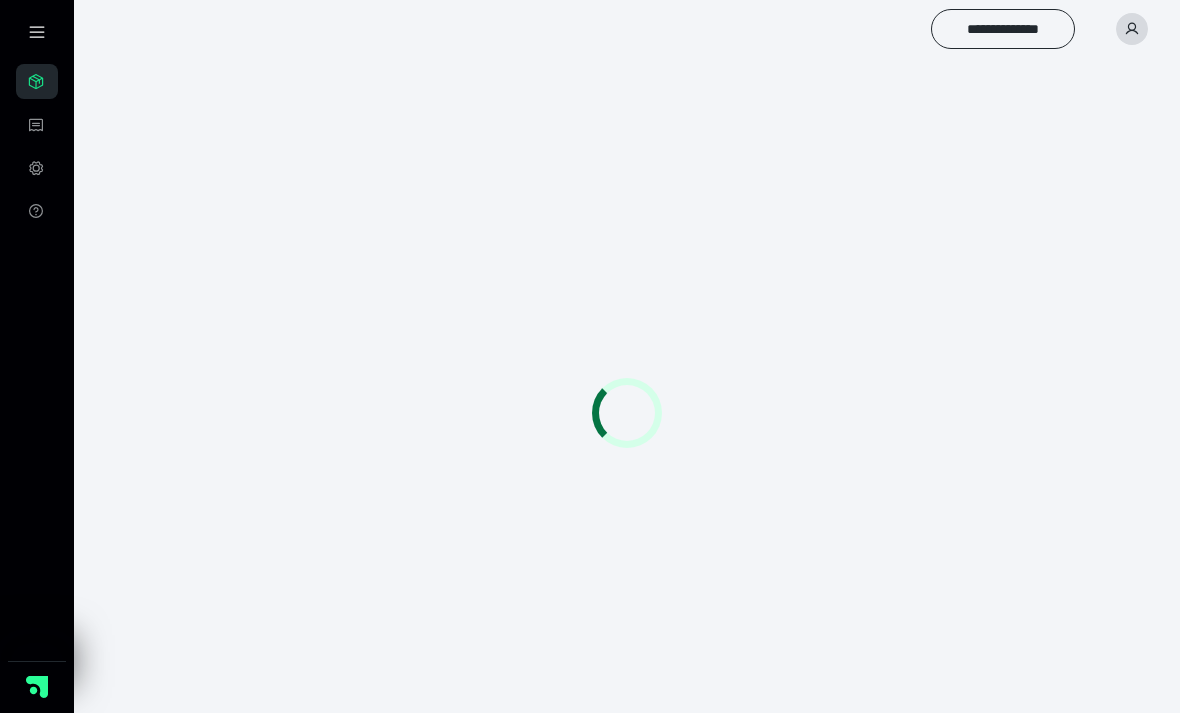 scroll, scrollTop: 0, scrollLeft: 0, axis: both 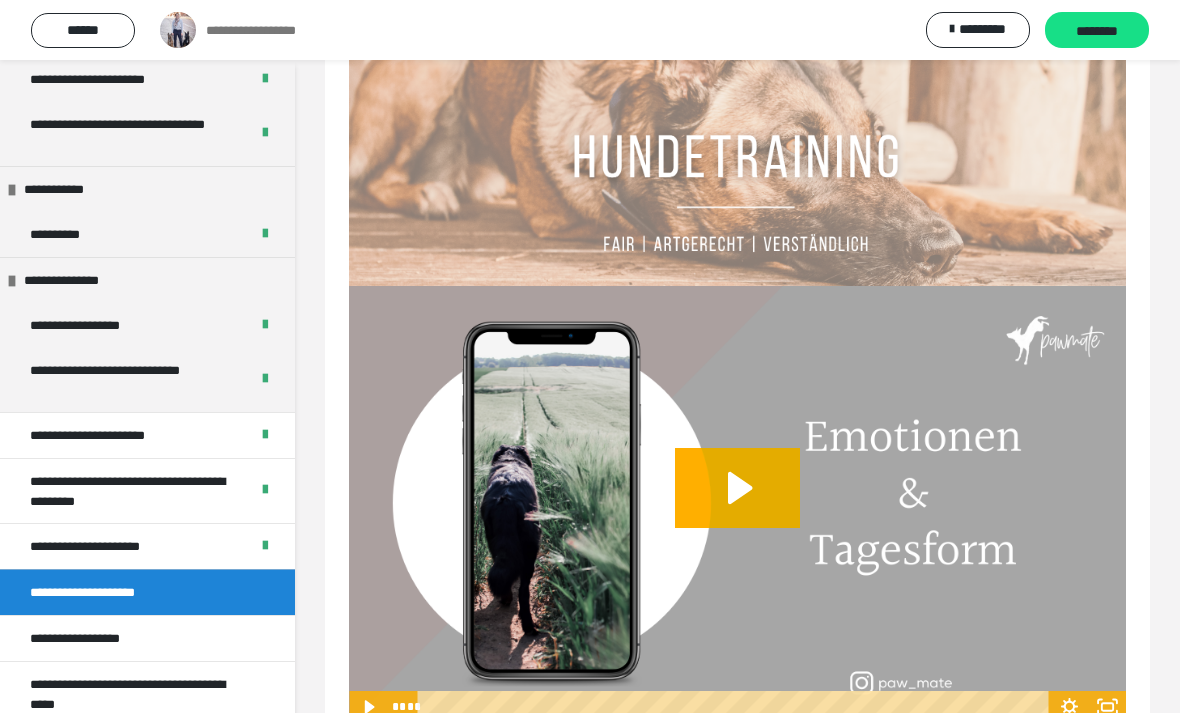 click 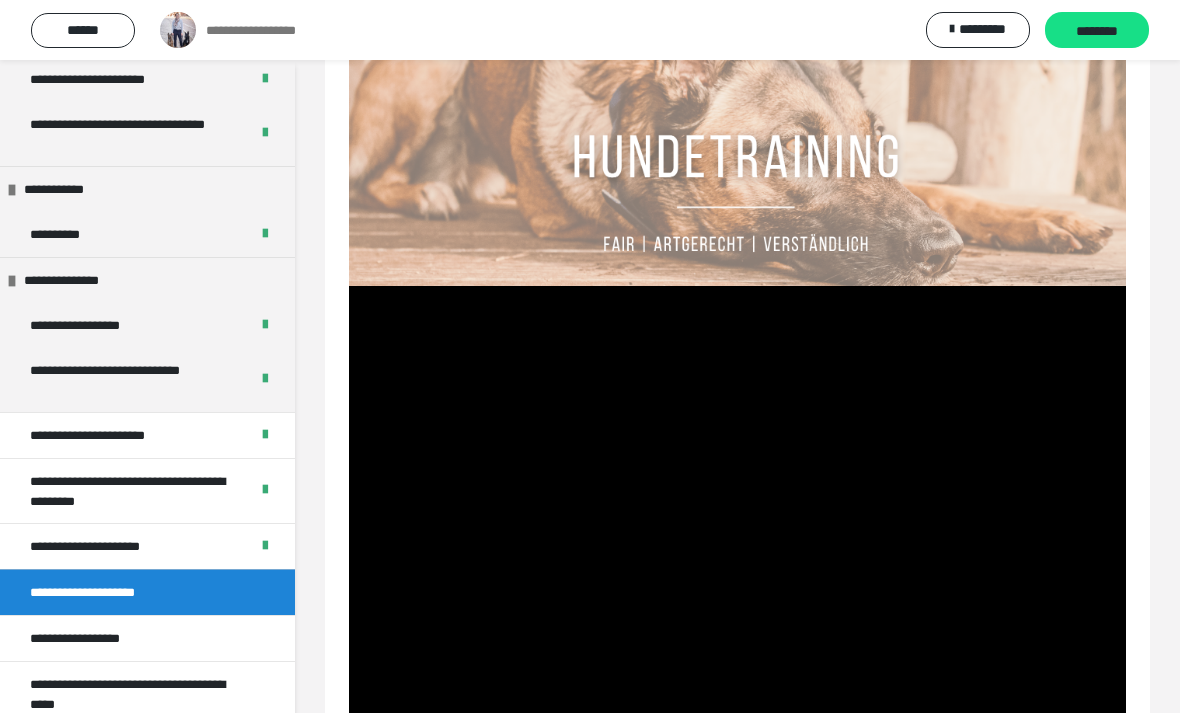 click at bounding box center [737, 504] 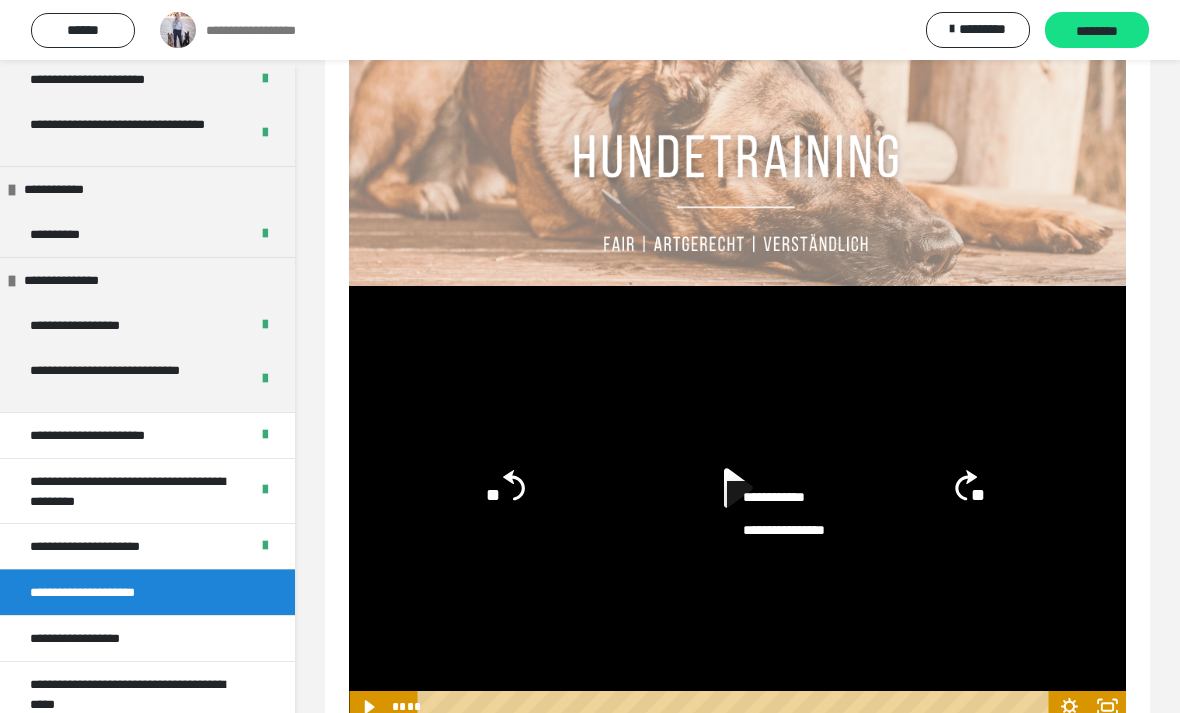 click at bounding box center (737, 504) 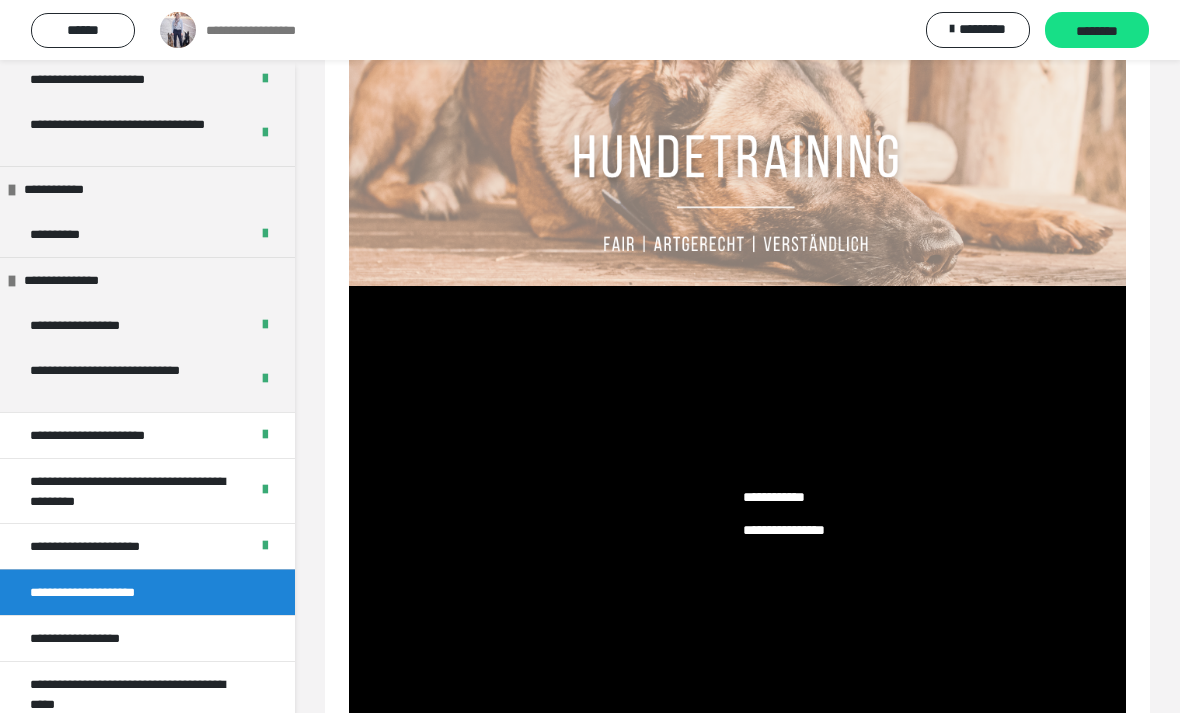 click at bounding box center [737, 504] 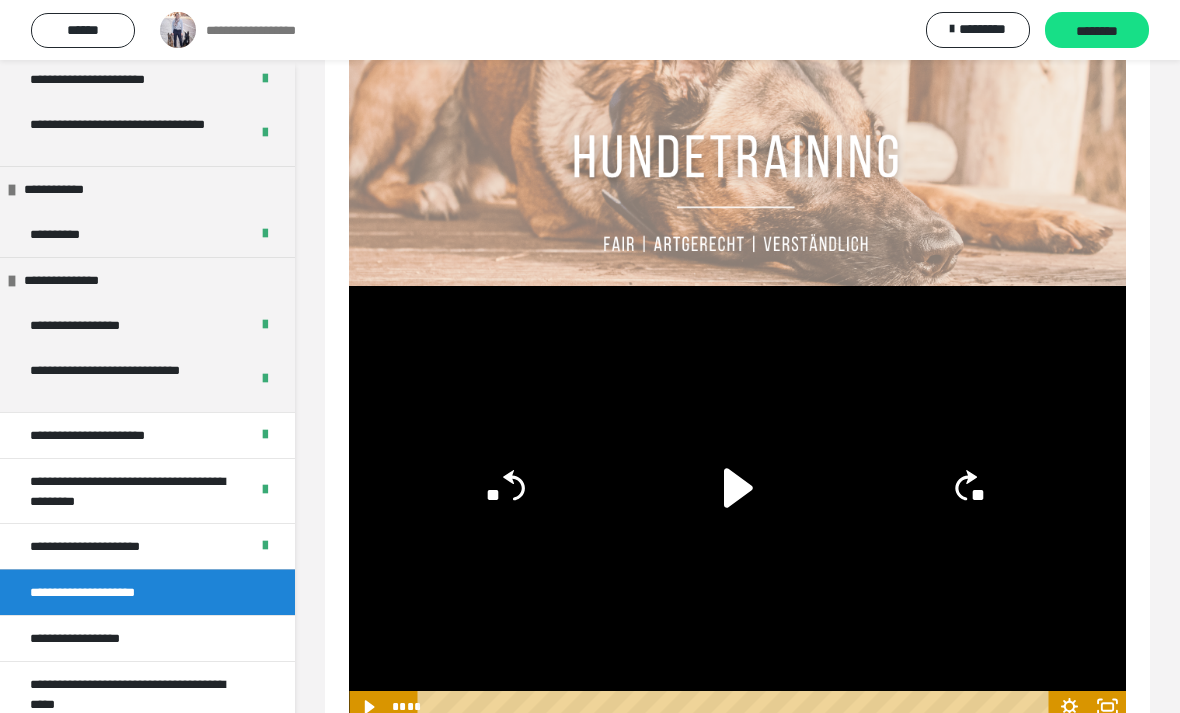 click 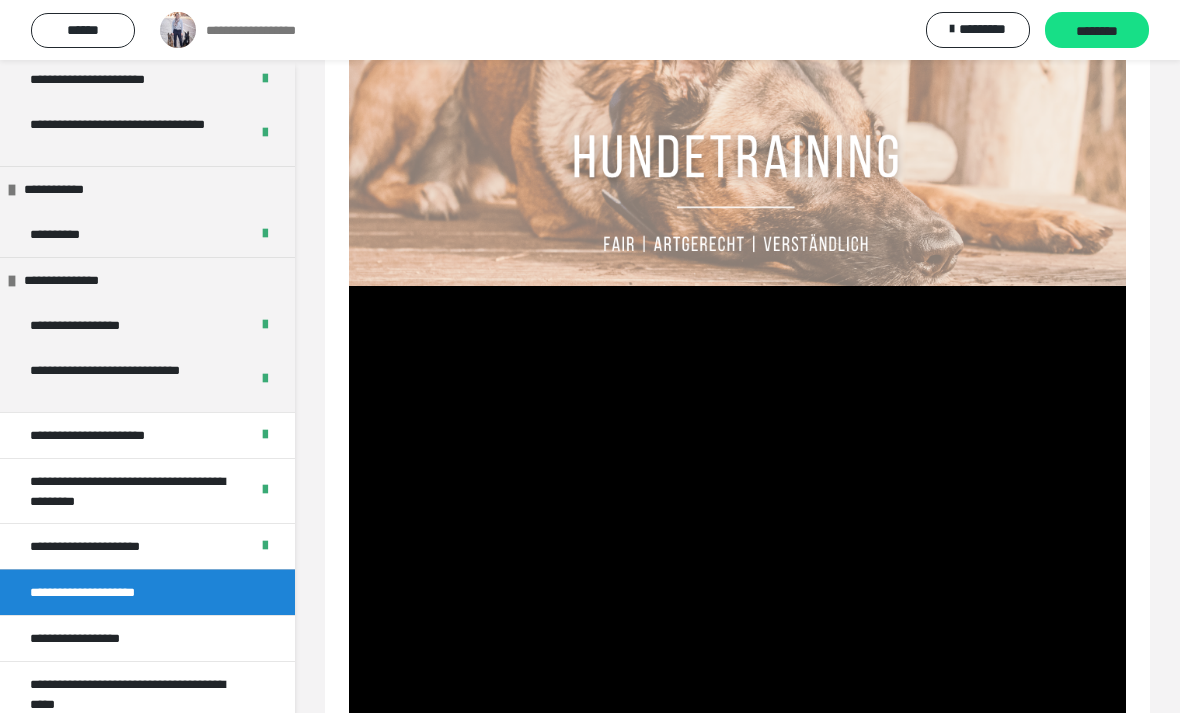 click at bounding box center (737, 504) 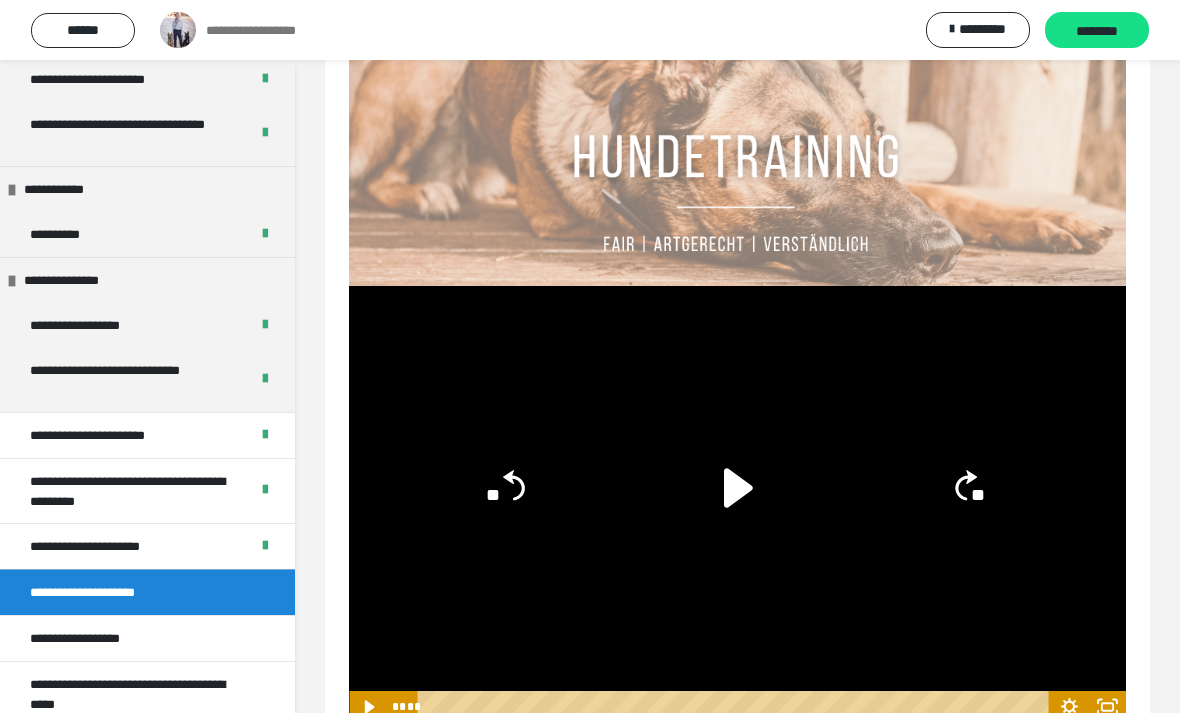 click 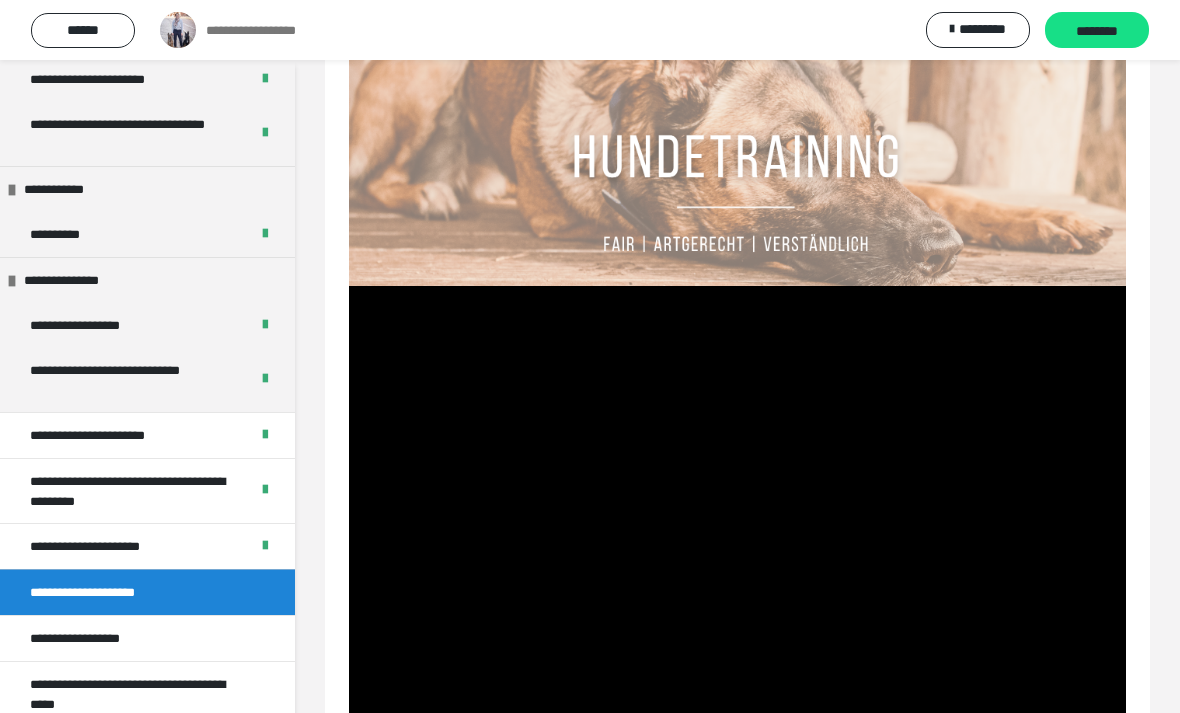 click at bounding box center (737, 504) 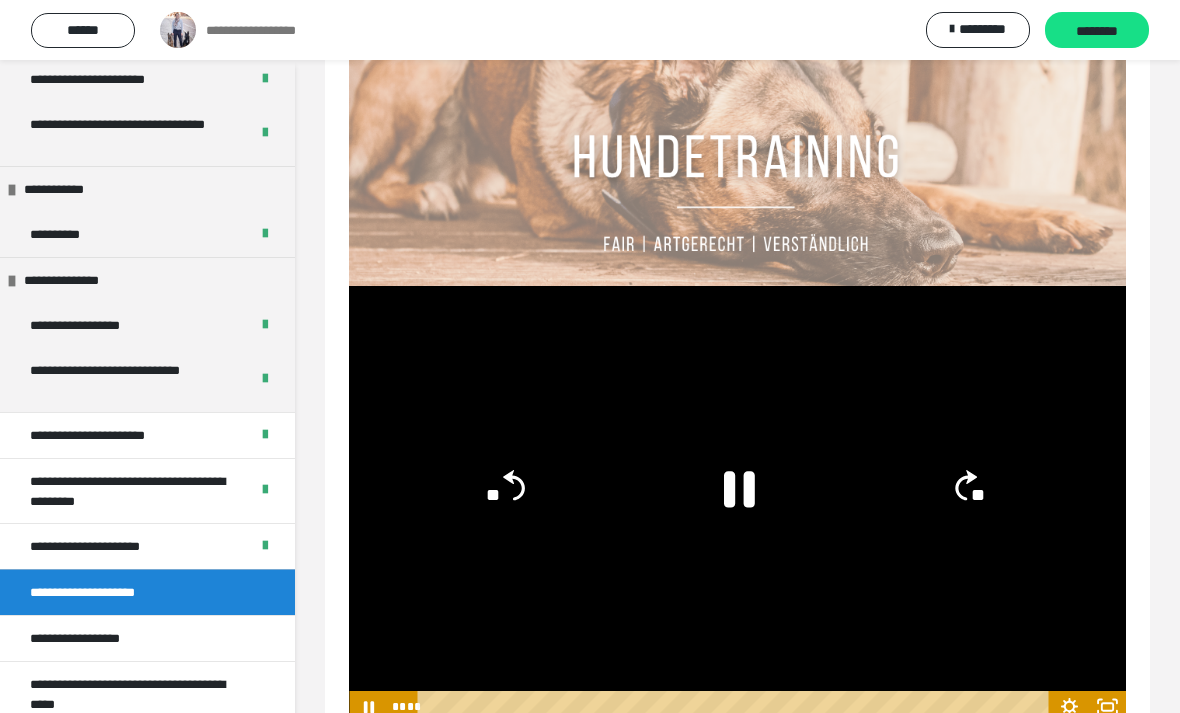 click 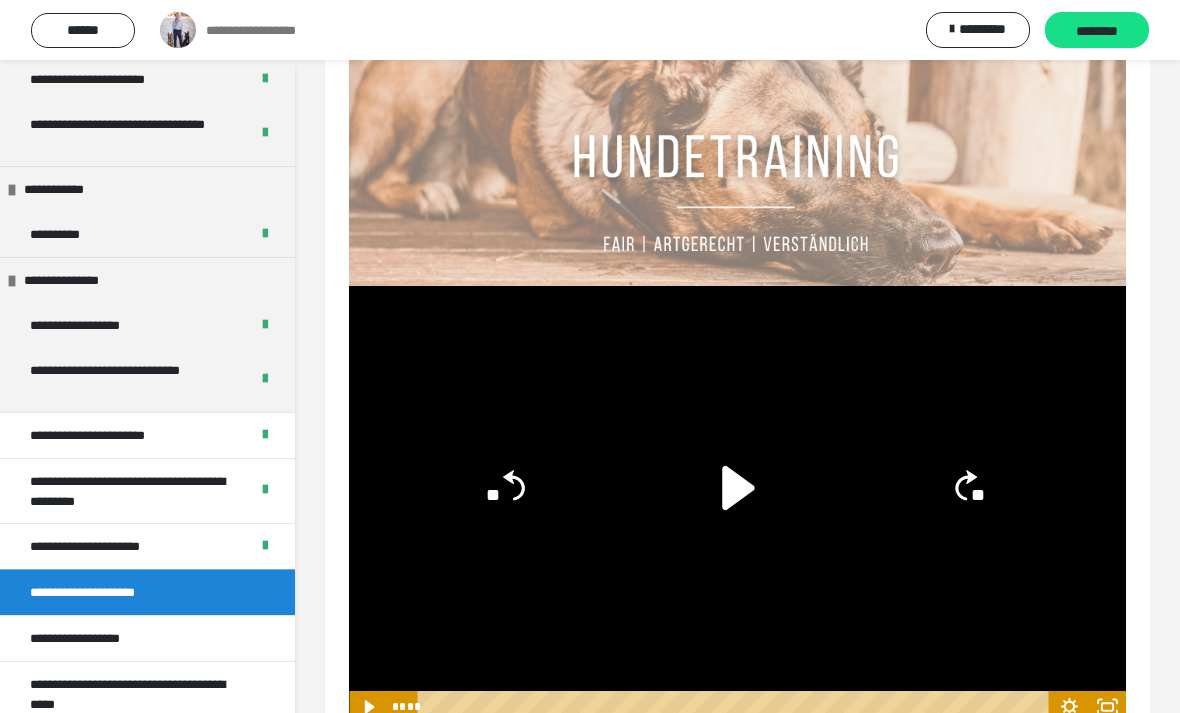 click 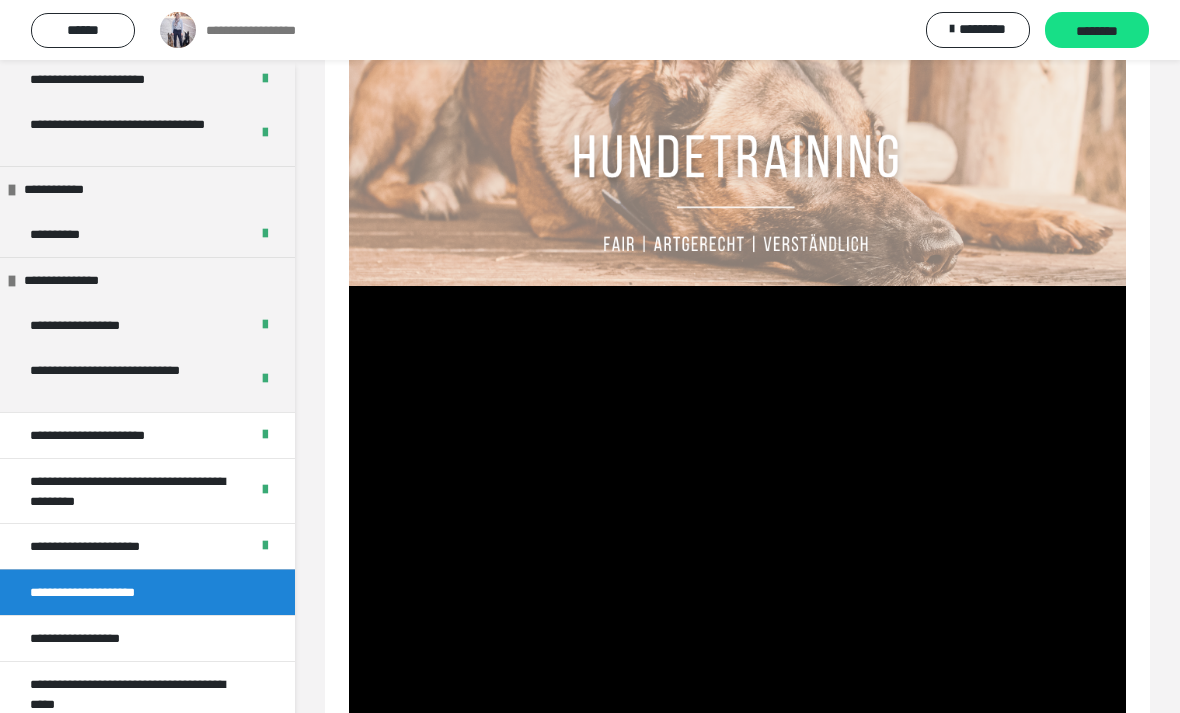 click at bounding box center (737, 504) 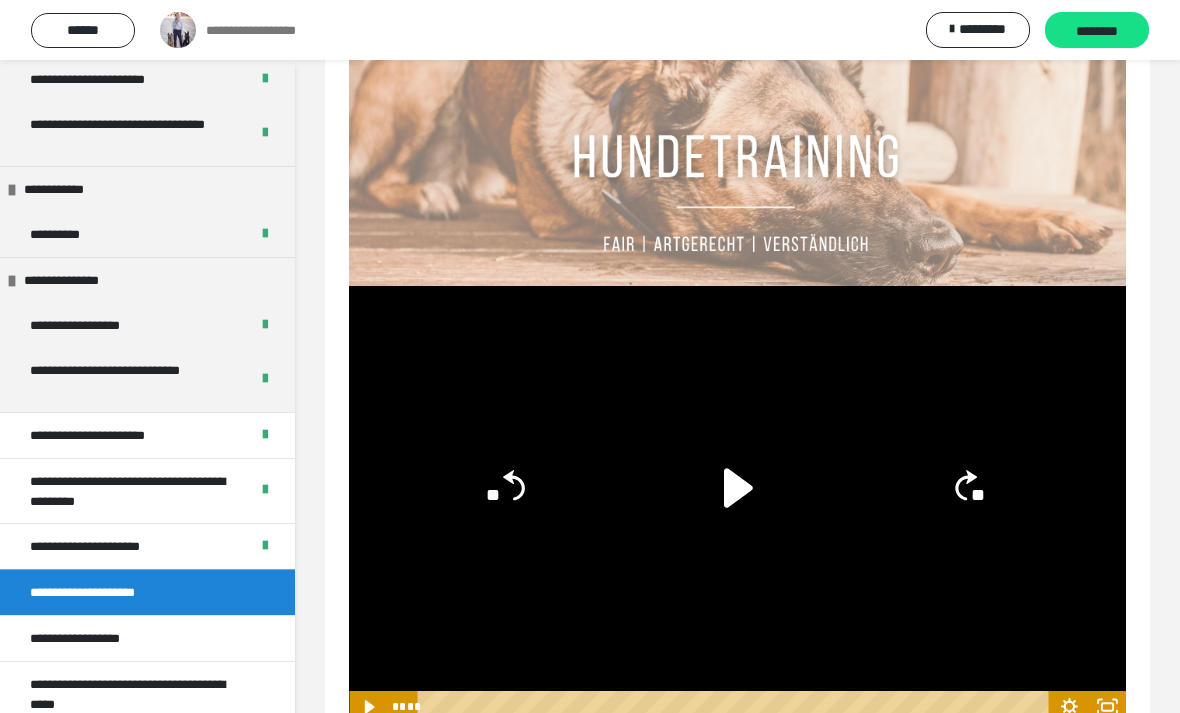 click on "*********" at bounding box center [982, 29] 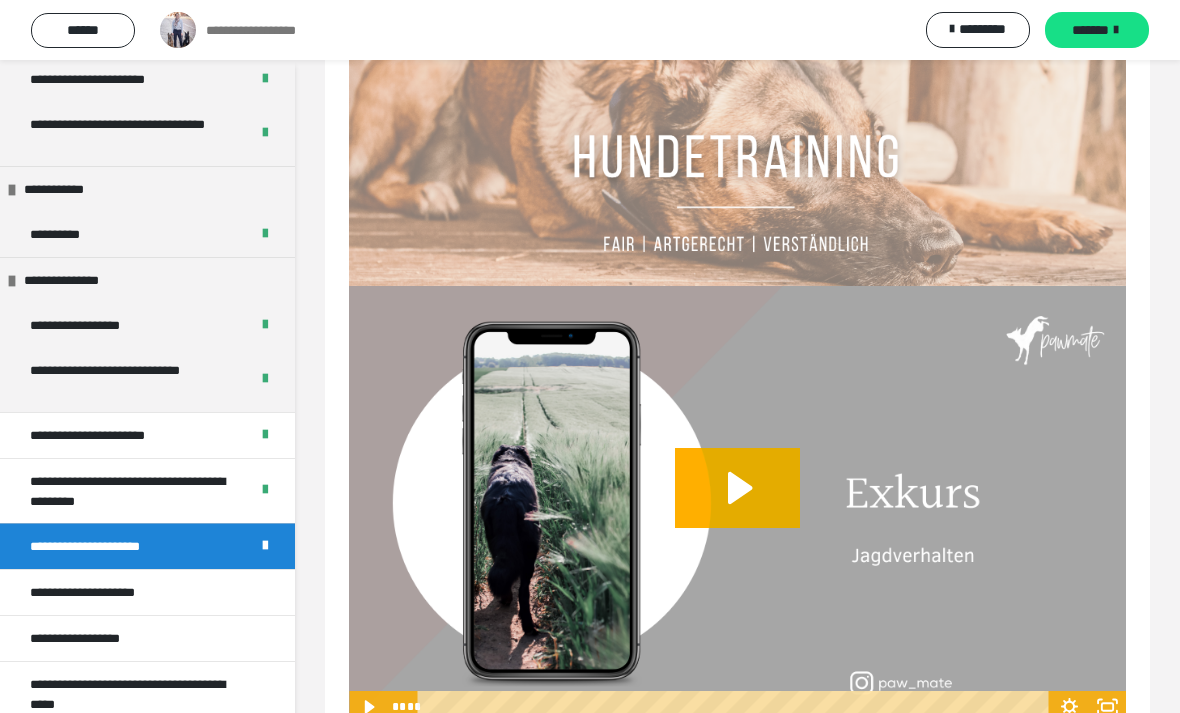 click on "**********" at bounding box center (147, 592) 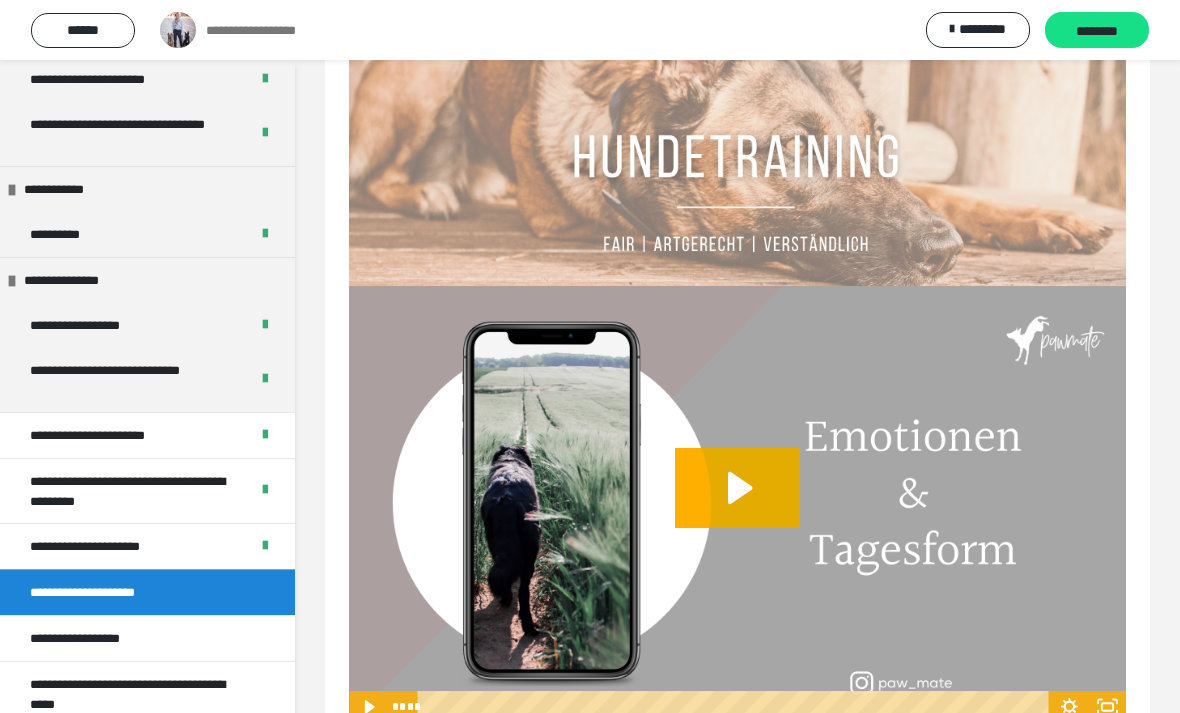 click 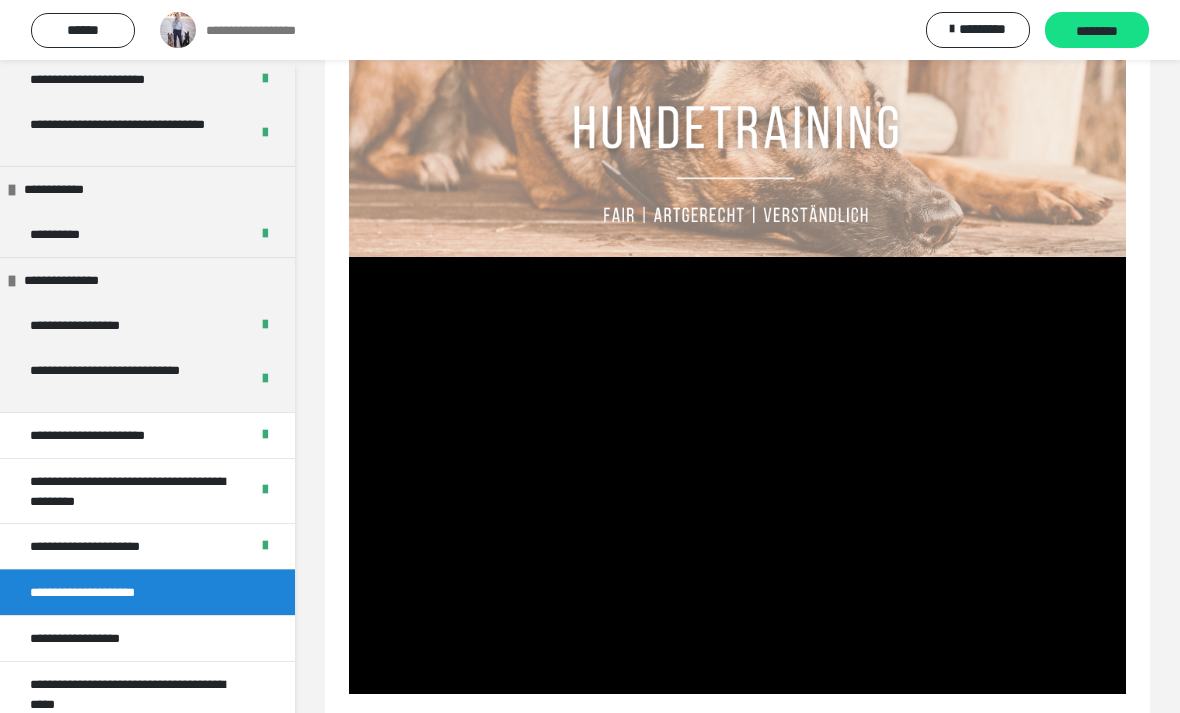 scroll, scrollTop: 152, scrollLeft: 0, axis: vertical 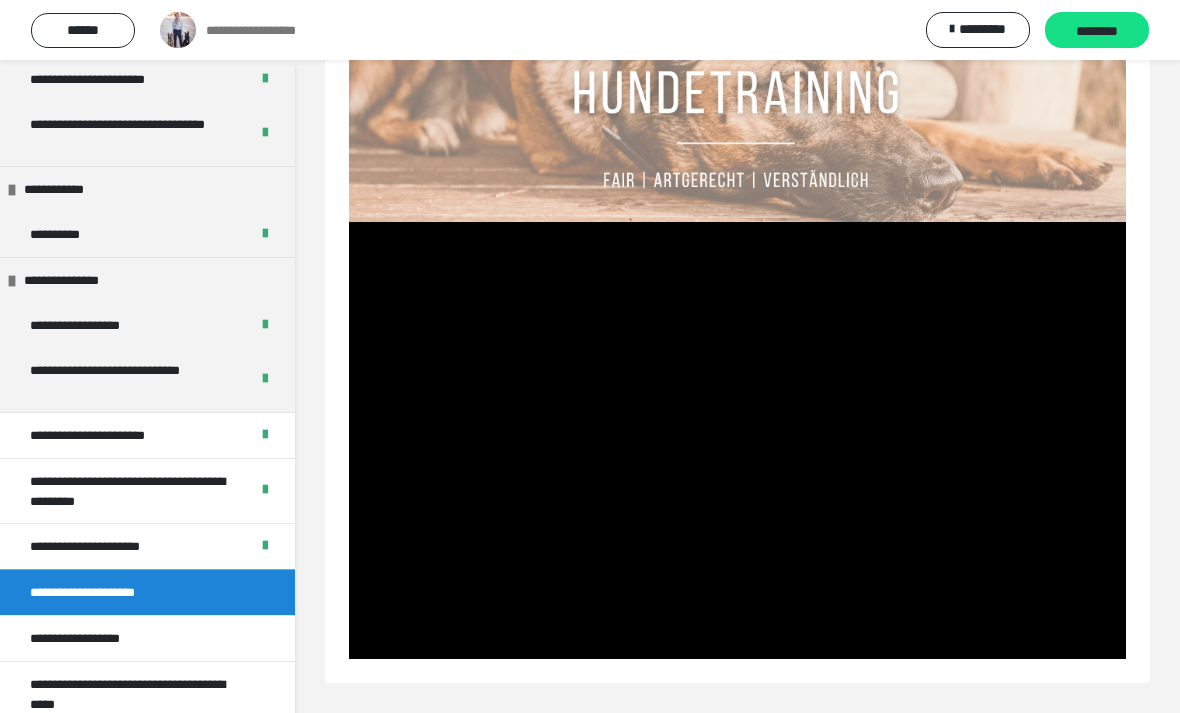 click at bounding box center (737, 440) 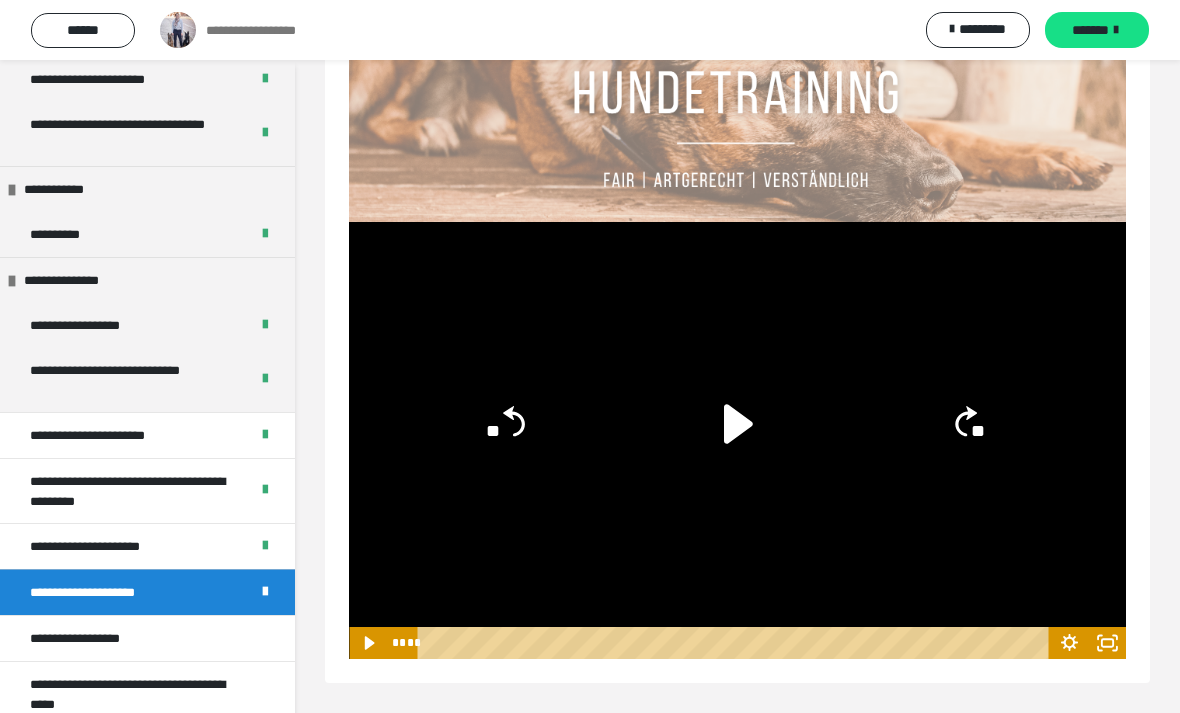 click on "*******" at bounding box center (1097, 30) 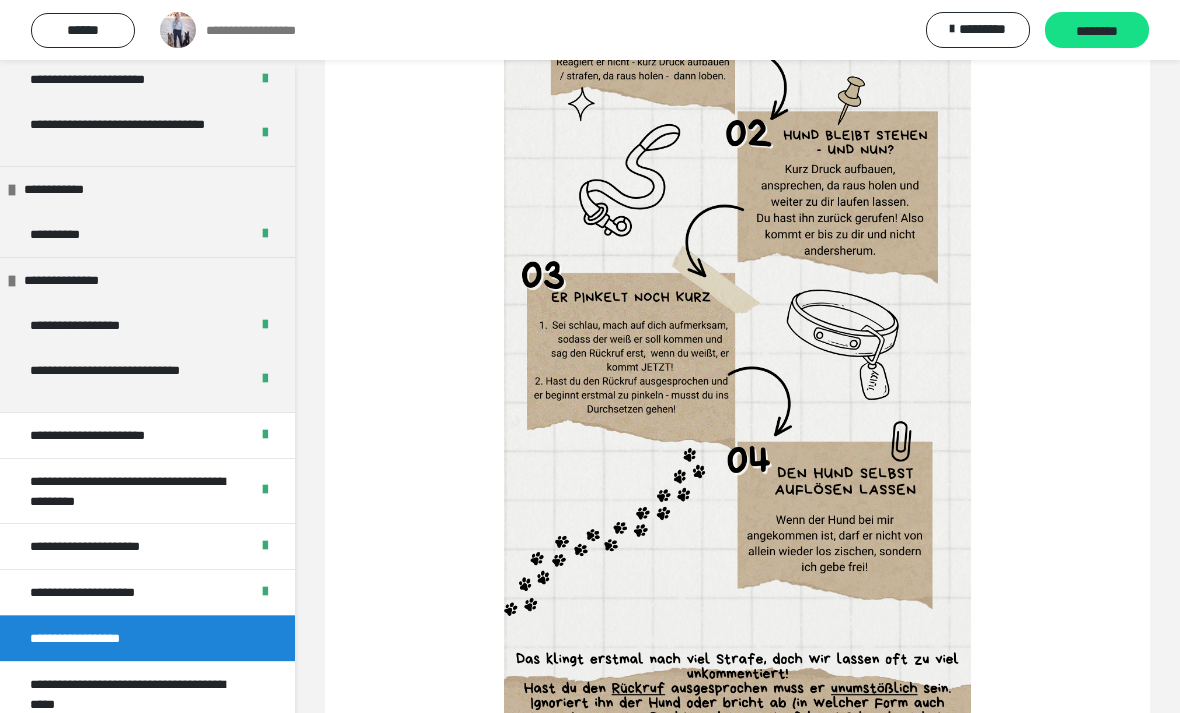 scroll, scrollTop: 816, scrollLeft: 0, axis: vertical 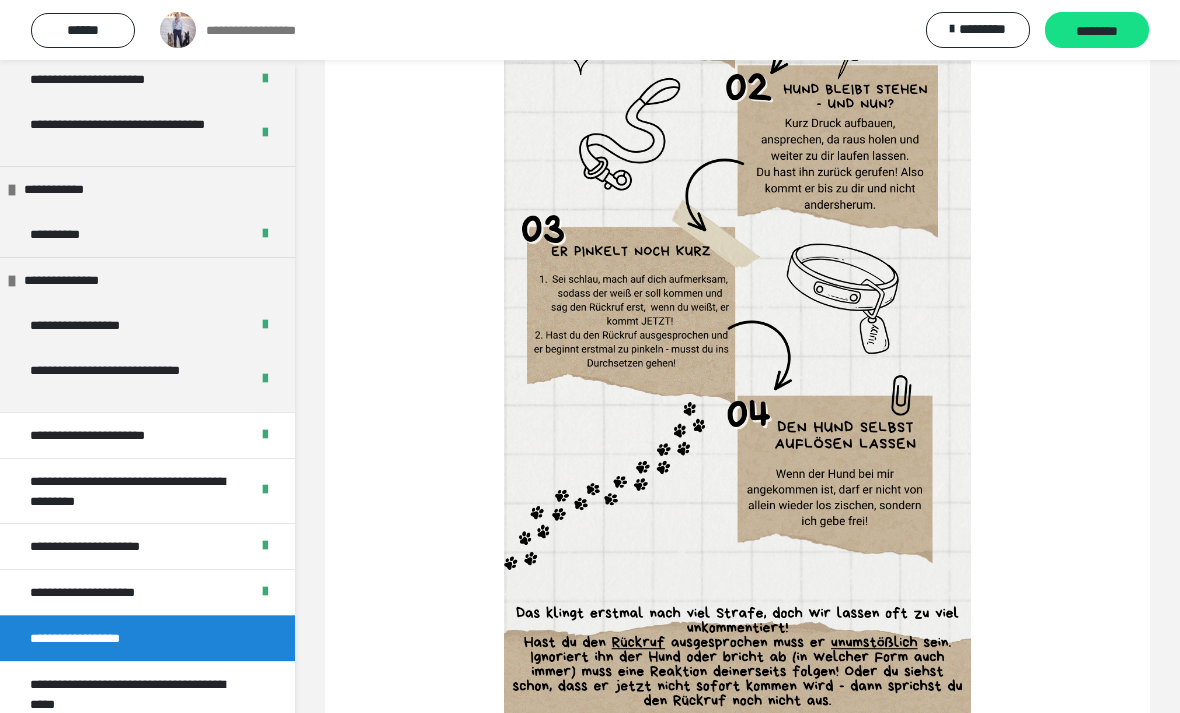 click on "**********" at bounding box center [139, 694] 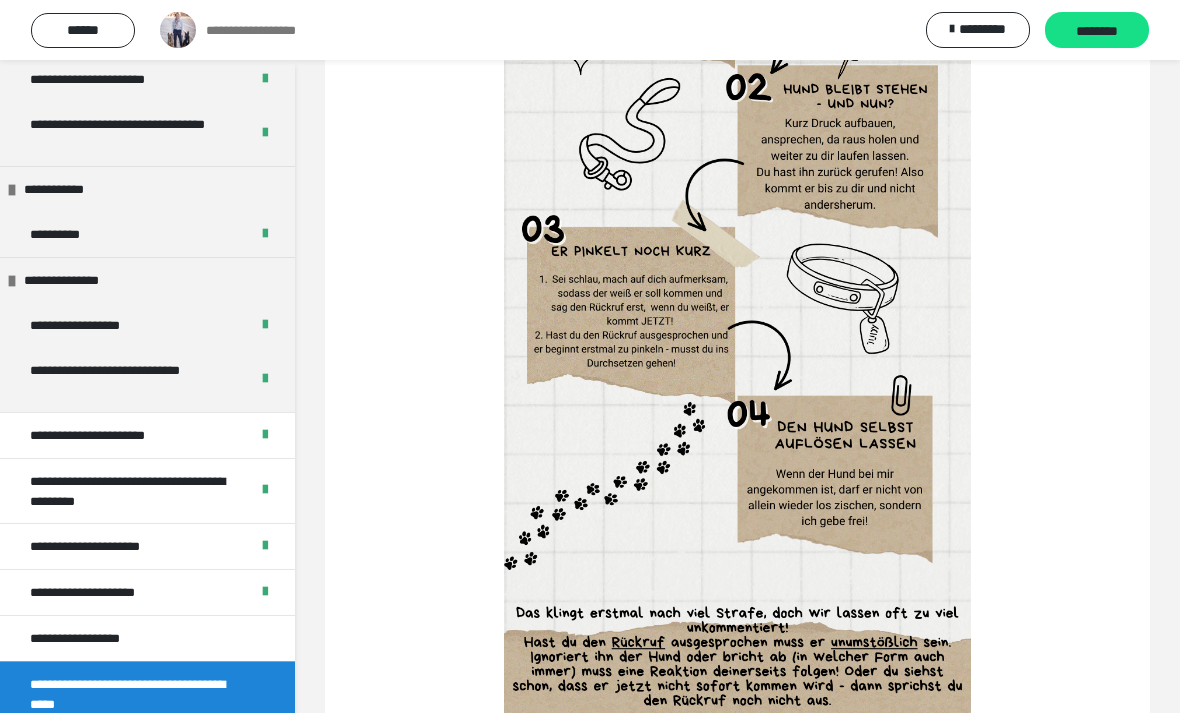 scroll, scrollTop: 60, scrollLeft: 0, axis: vertical 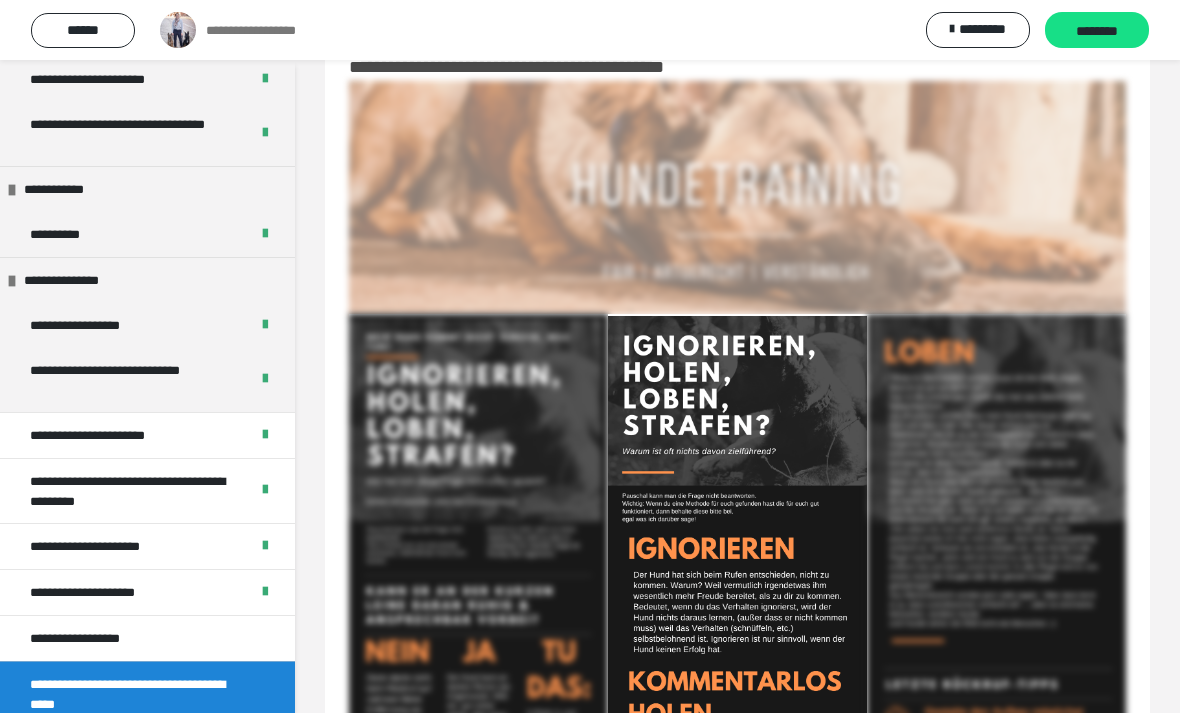 click on "**********" at bounding box center (147, 638) 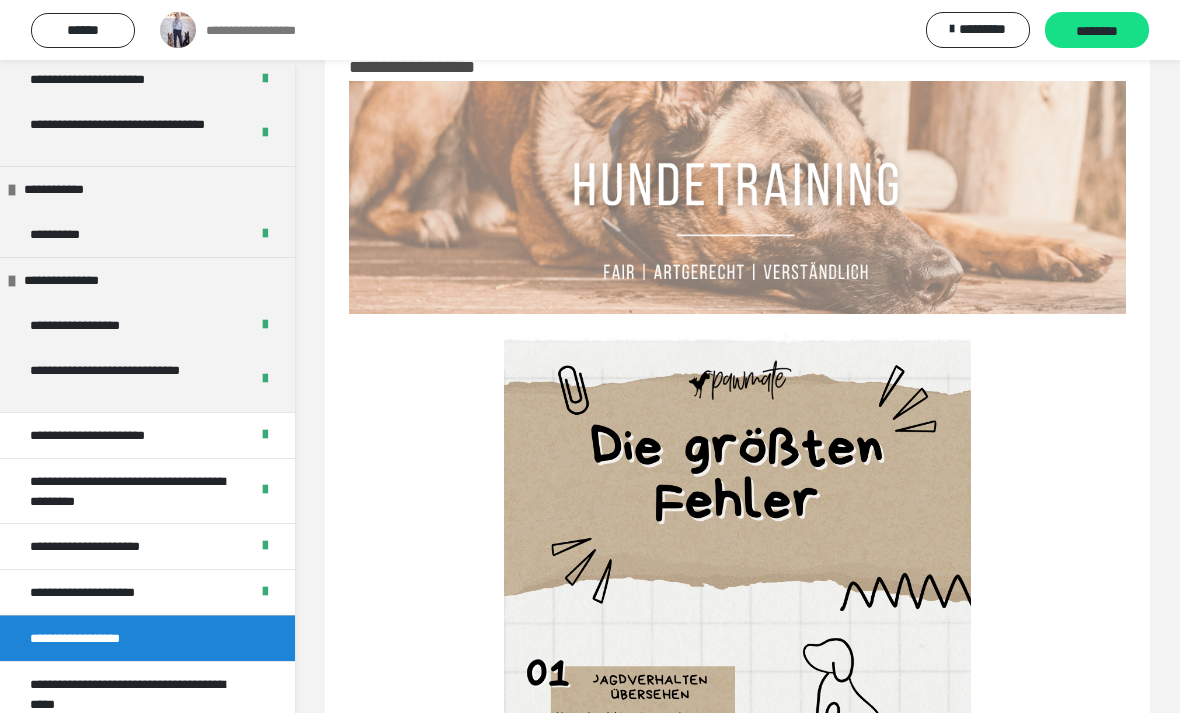 click on "********" at bounding box center [1097, 31] 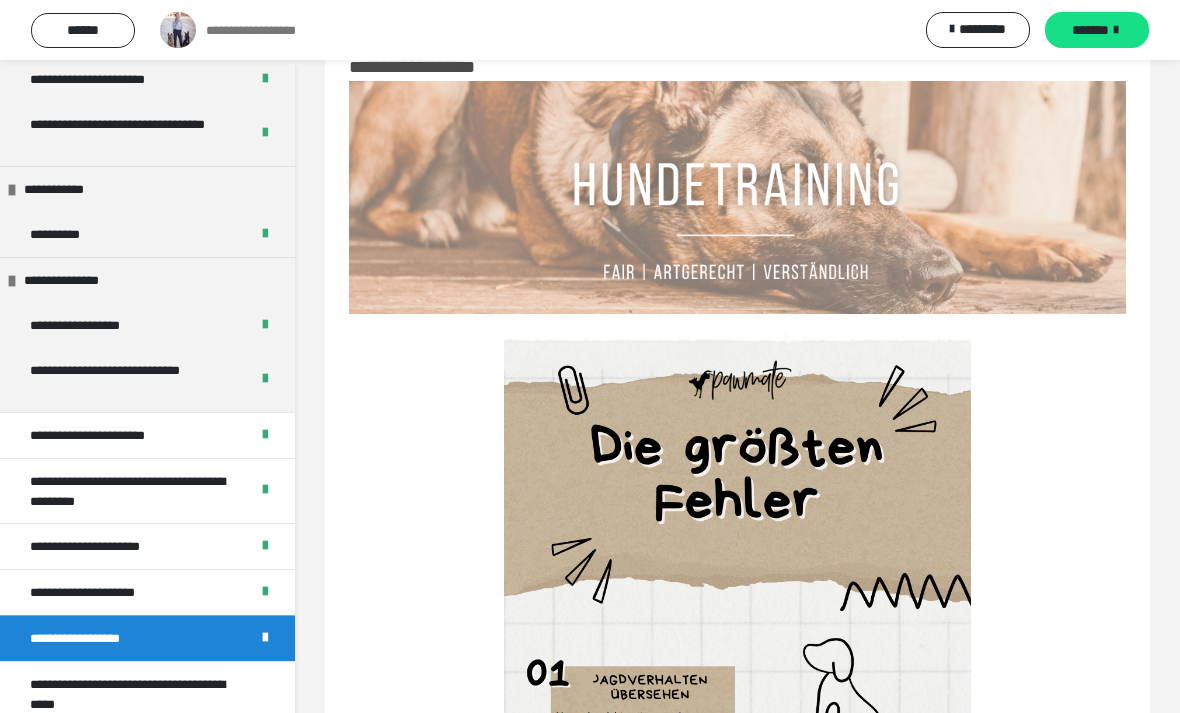 click on "*******" at bounding box center (1097, 30) 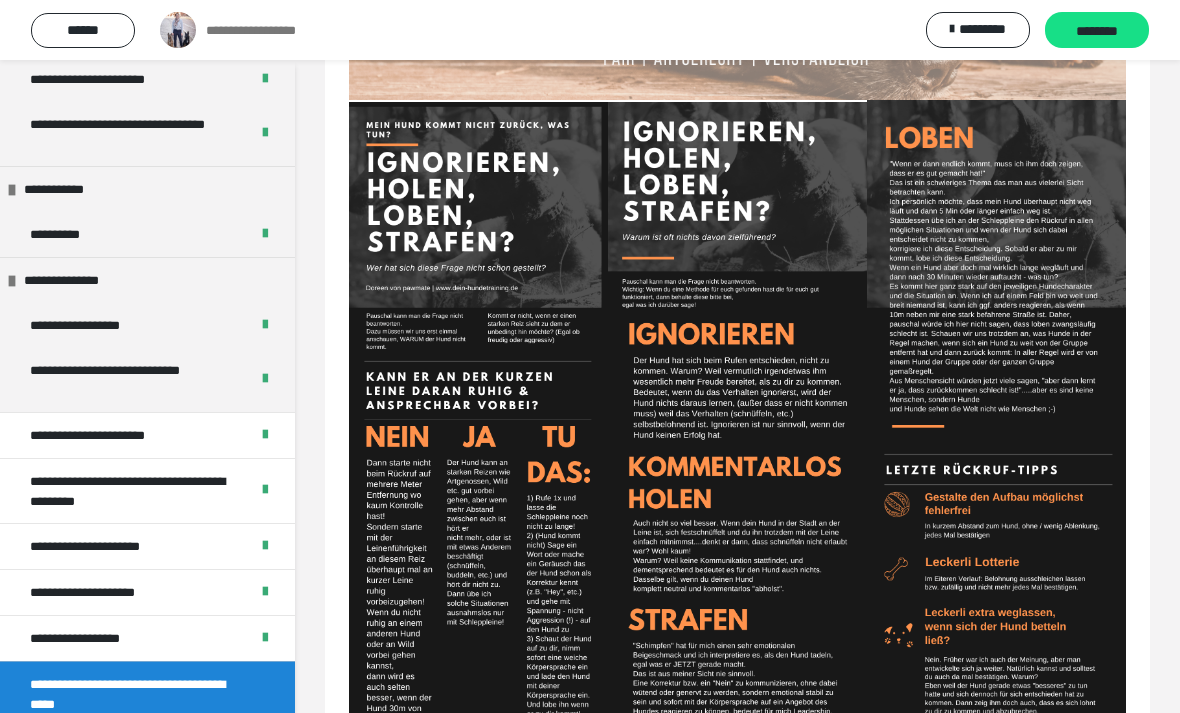 scroll, scrollTop: 273, scrollLeft: 0, axis: vertical 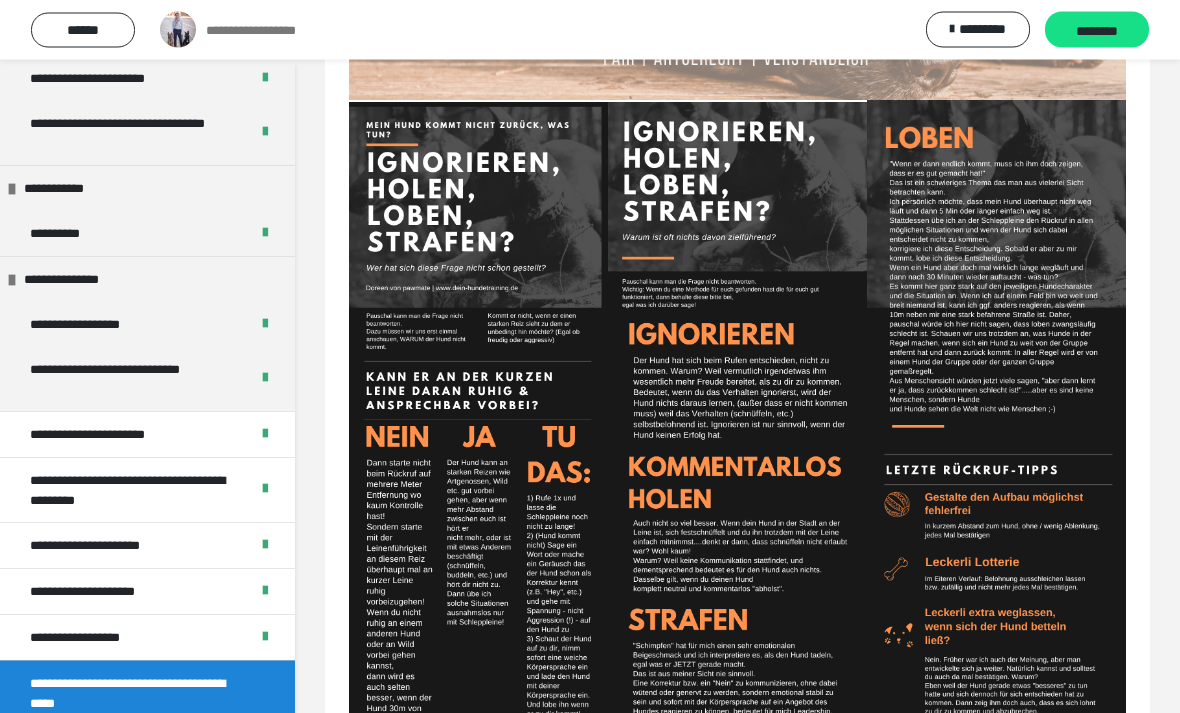 click on "**********" at bounding box center (590, 30) 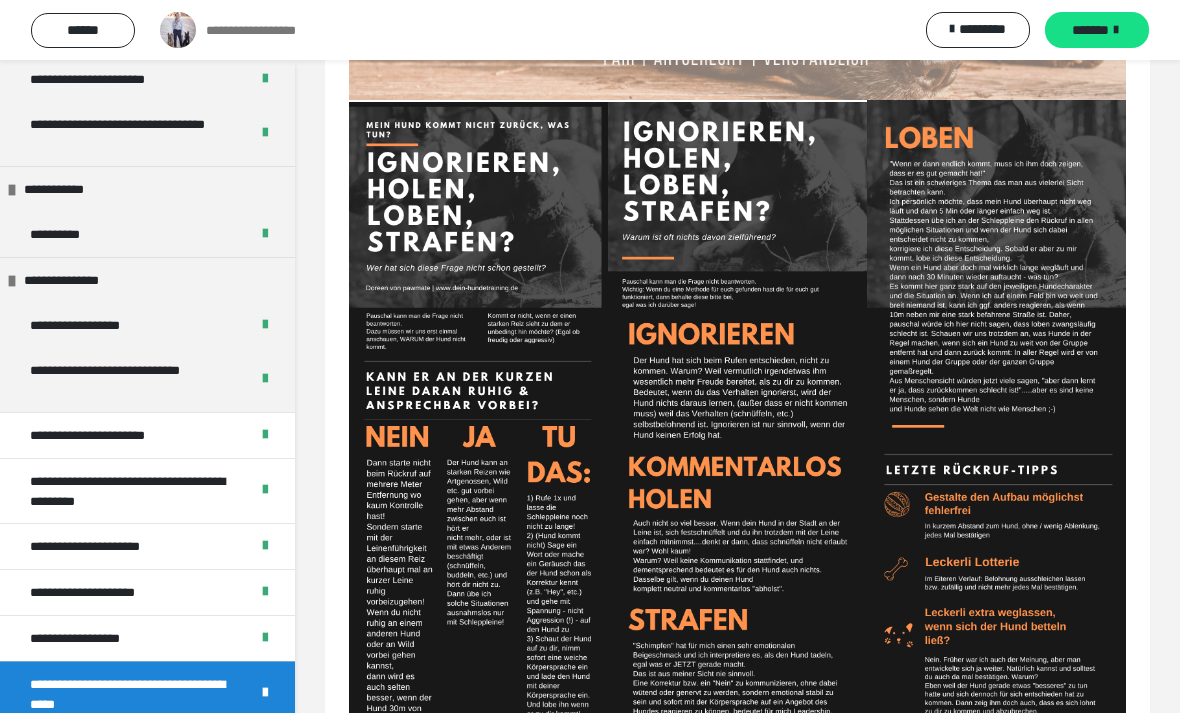 click on "*******" at bounding box center (1090, 30) 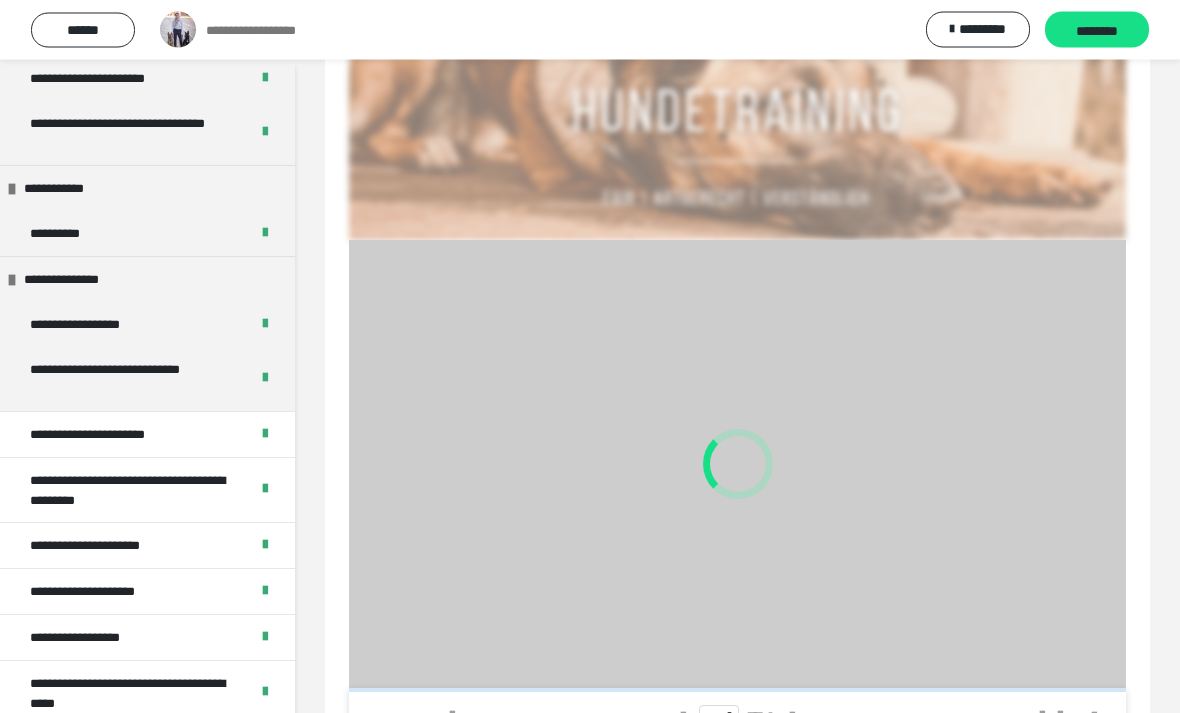 scroll, scrollTop: 151, scrollLeft: 0, axis: vertical 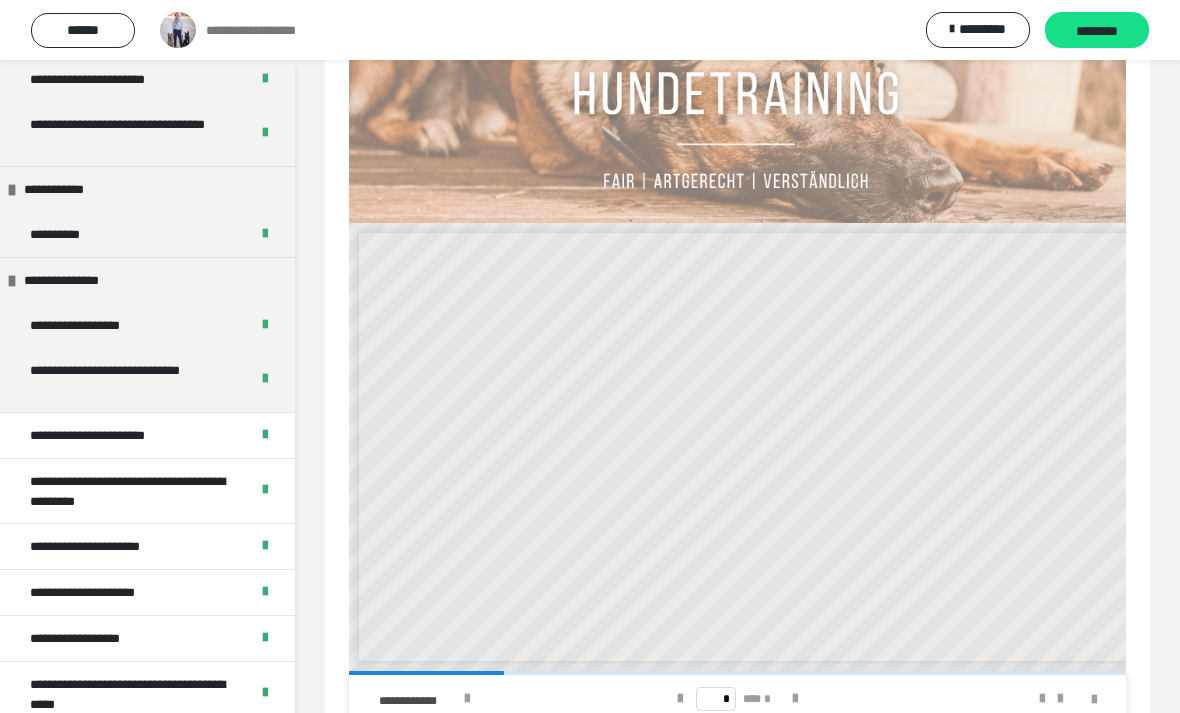 click at bounding box center [795, 699] 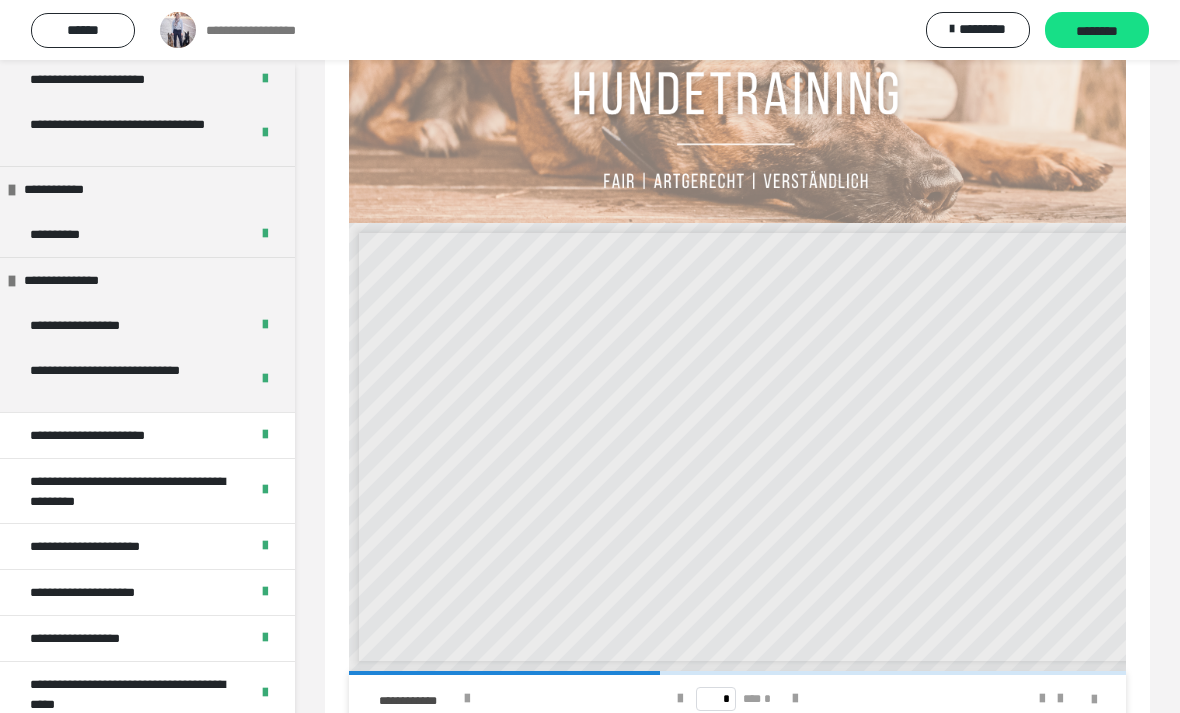 click at bounding box center [795, 699] 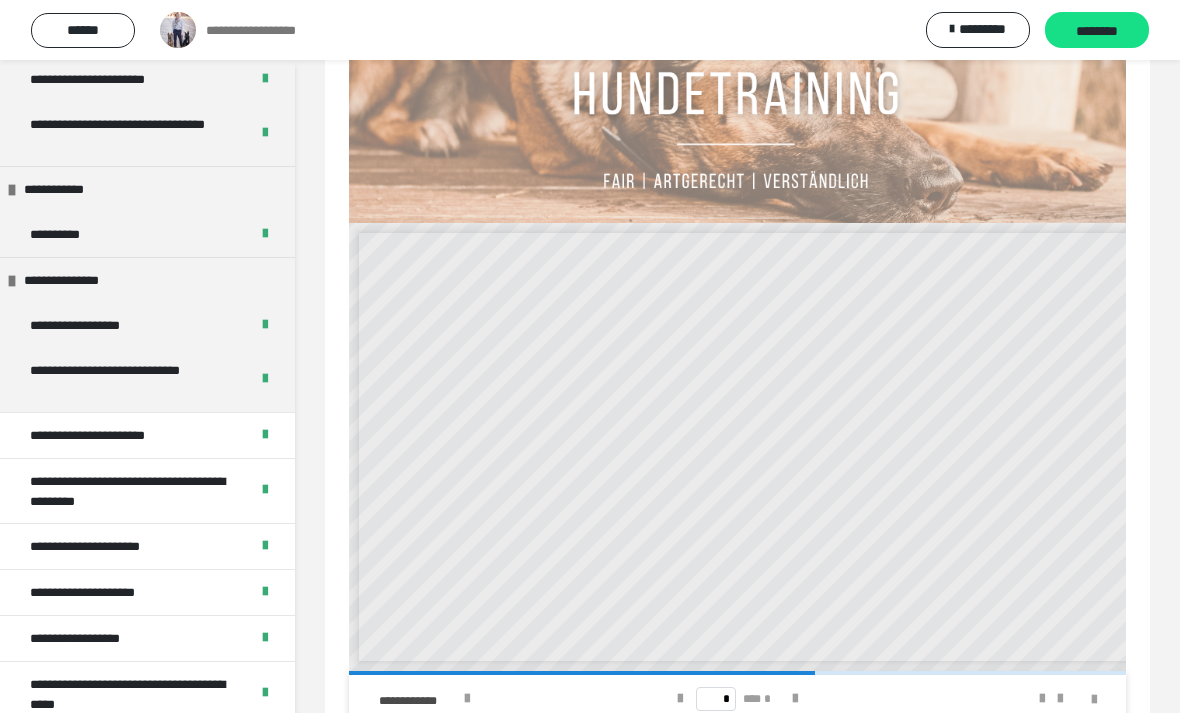 click at bounding box center [795, 699] 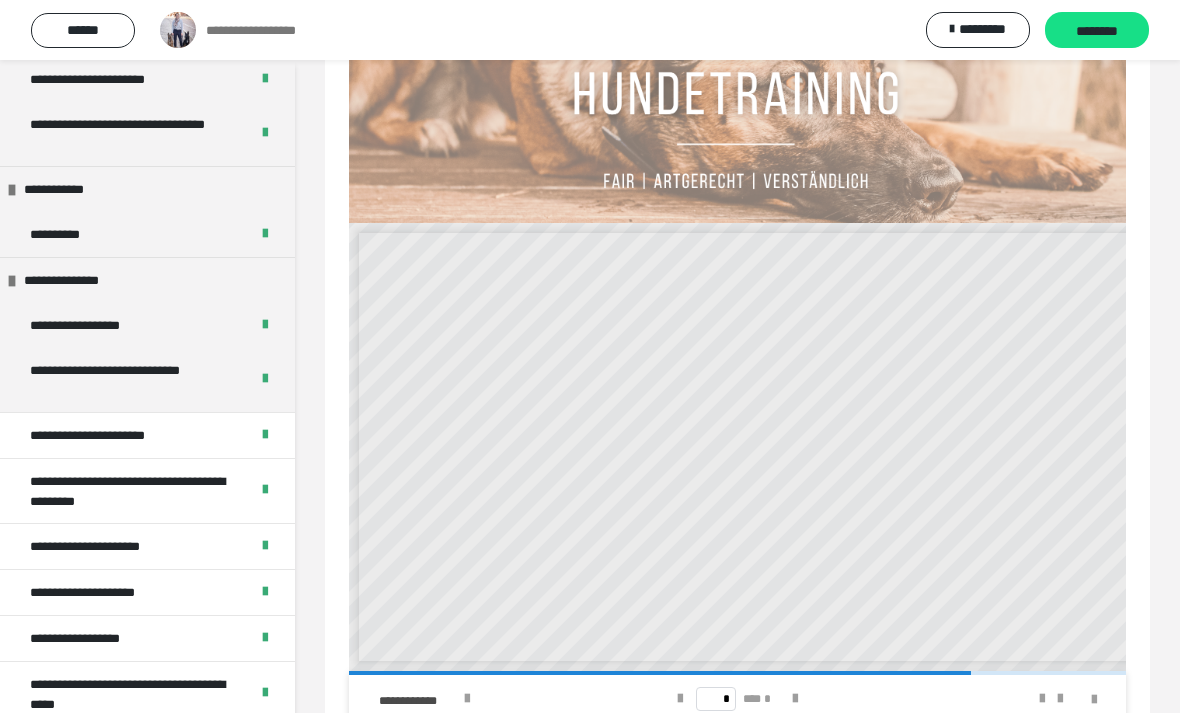 click at bounding box center [795, 699] 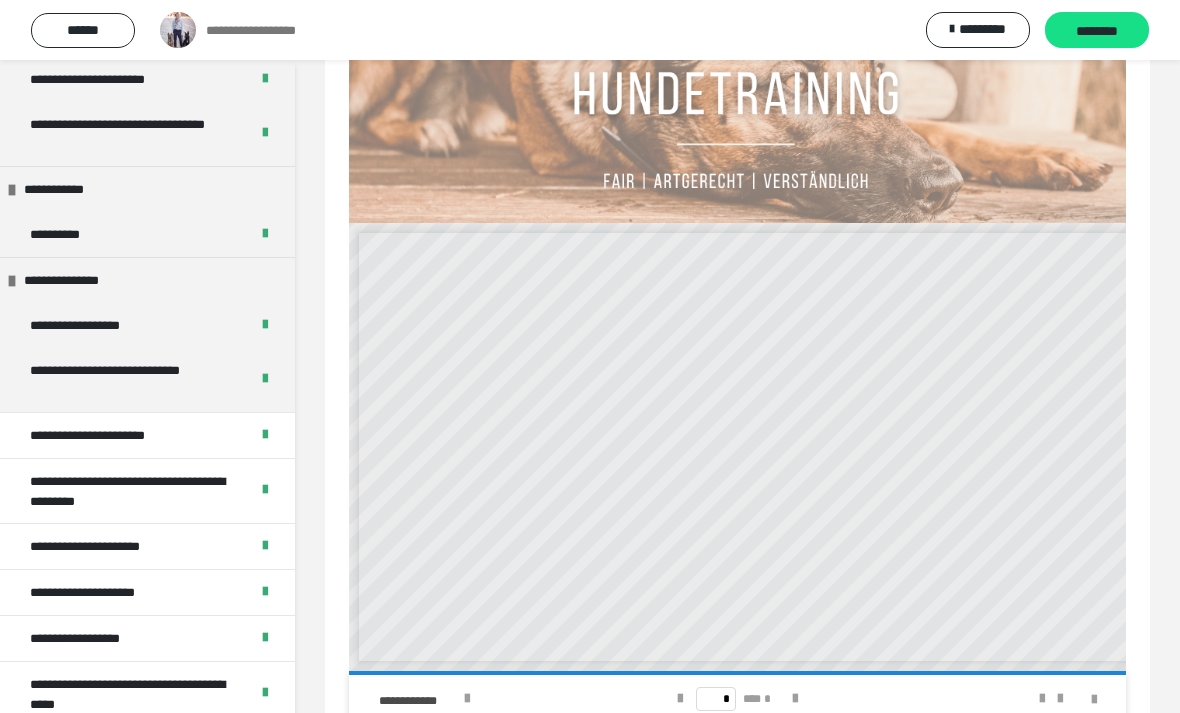 click on "********" at bounding box center [1097, 30] 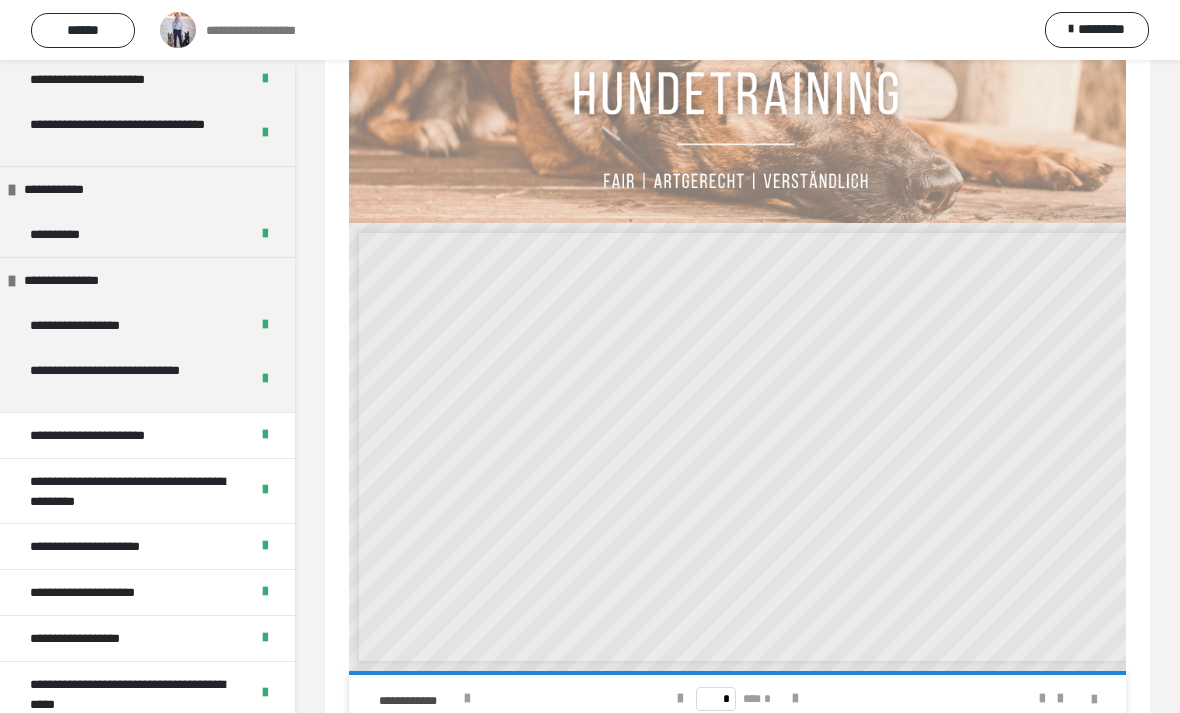 click on "******" at bounding box center (83, 30) 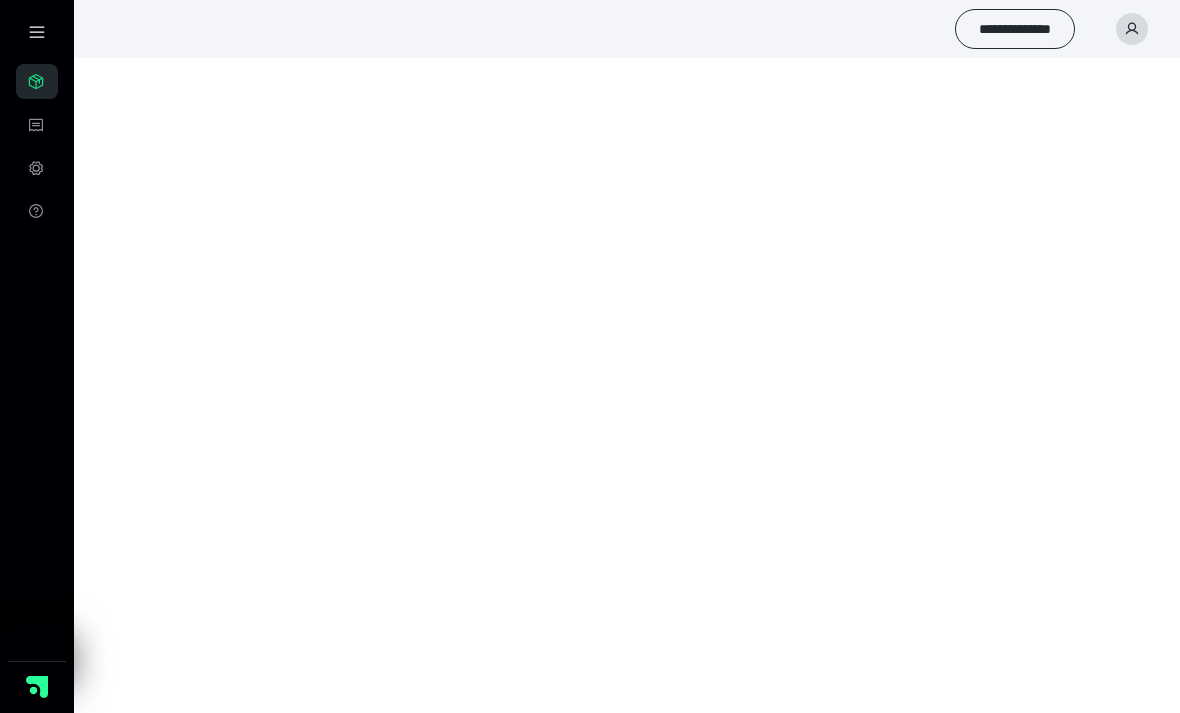 scroll, scrollTop: 0, scrollLeft: 0, axis: both 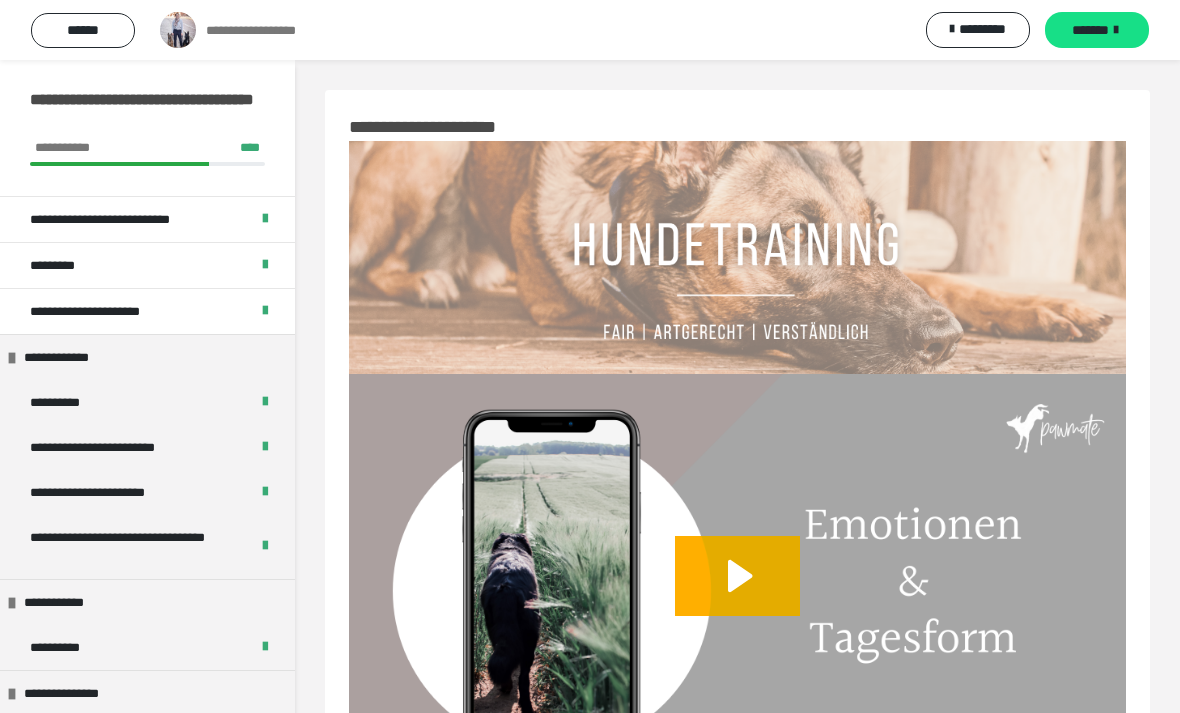 click on "**********" at bounding box center (264, 30) 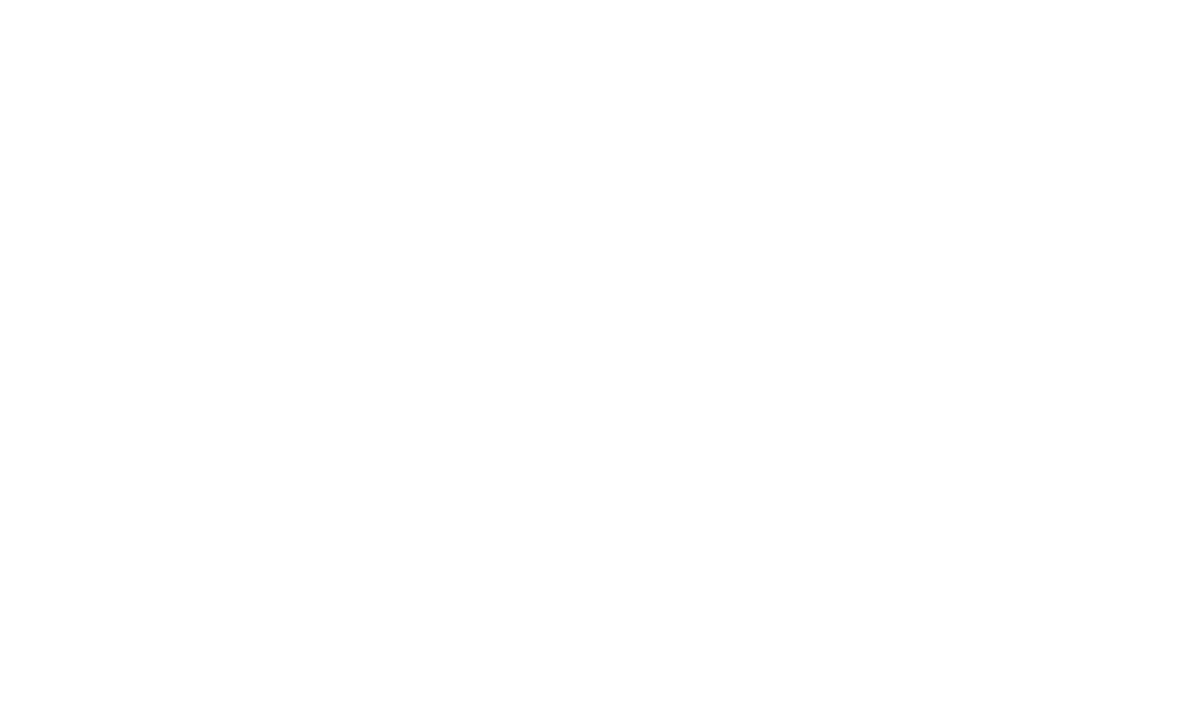 scroll, scrollTop: 64, scrollLeft: 0, axis: vertical 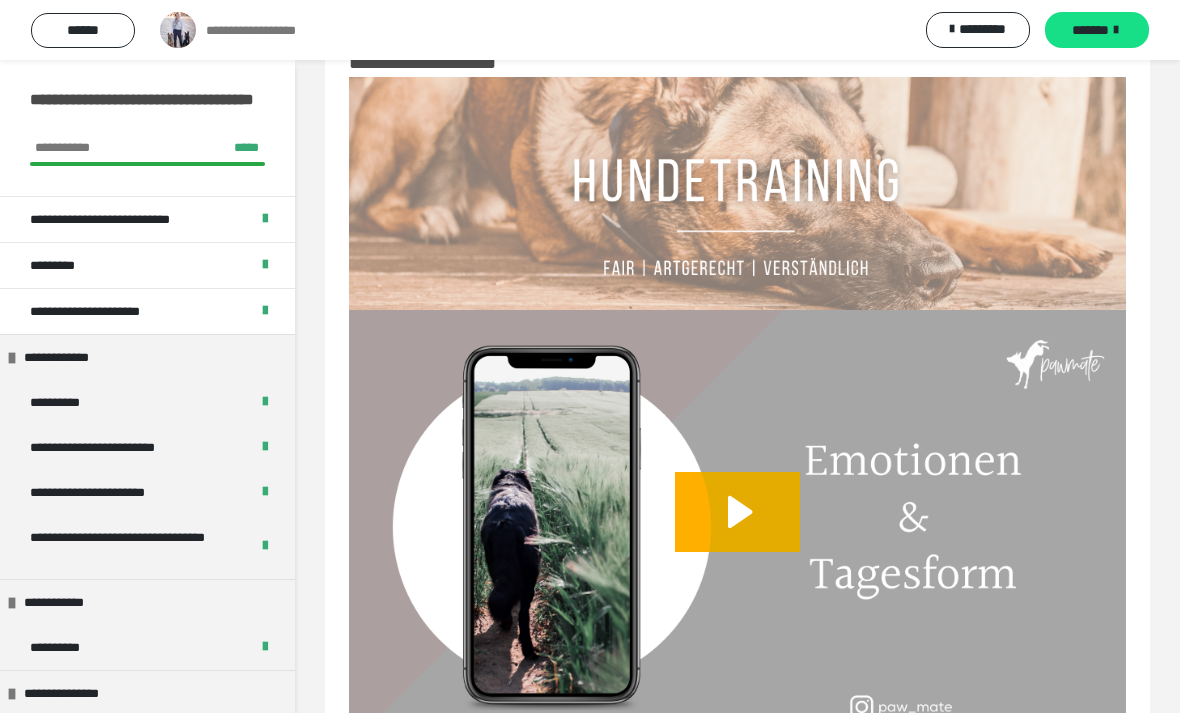 click on "**********" at bounding box center [264, 30] 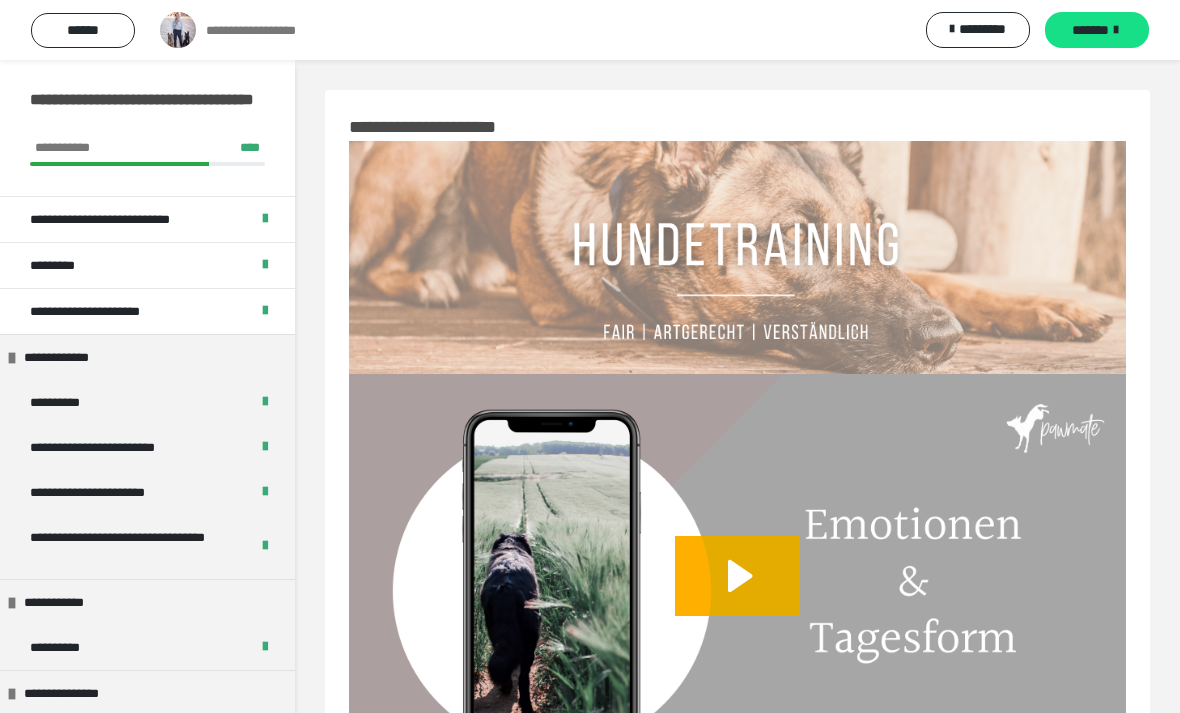 scroll, scrollTop: 0, scrollLeft: 0, axis: both 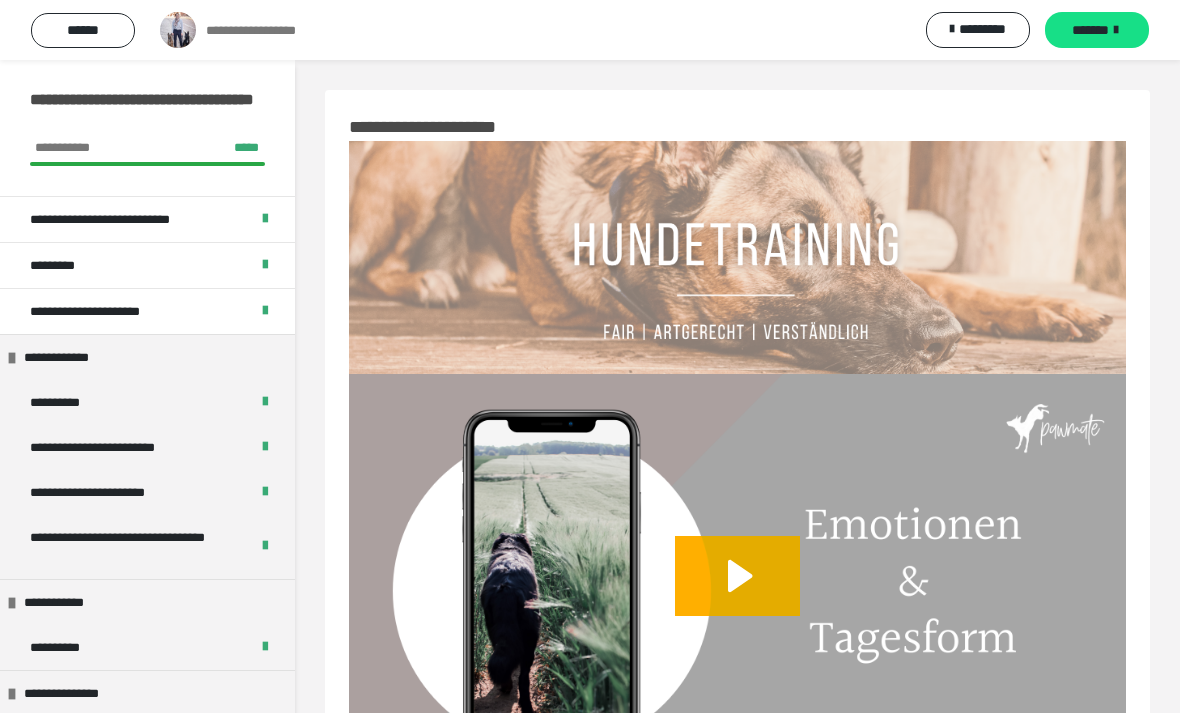 click on "**********" at bounding box center [264, 30] 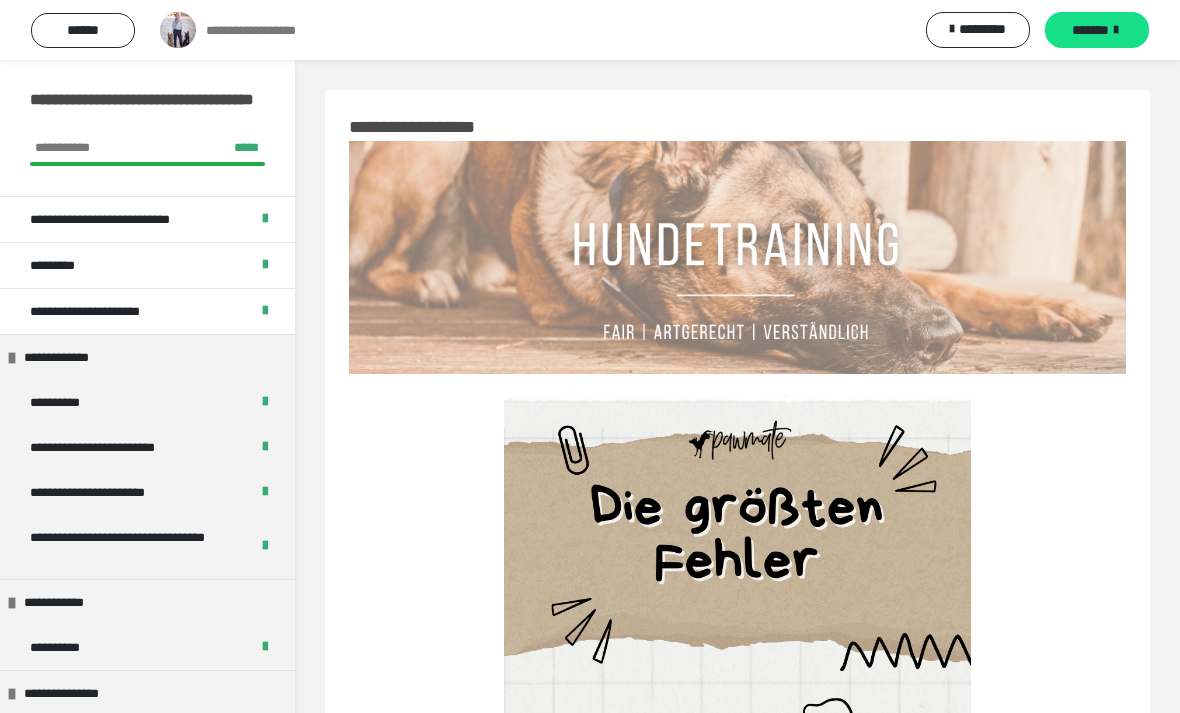 click on "*******" at bounding box center (1097, 30) 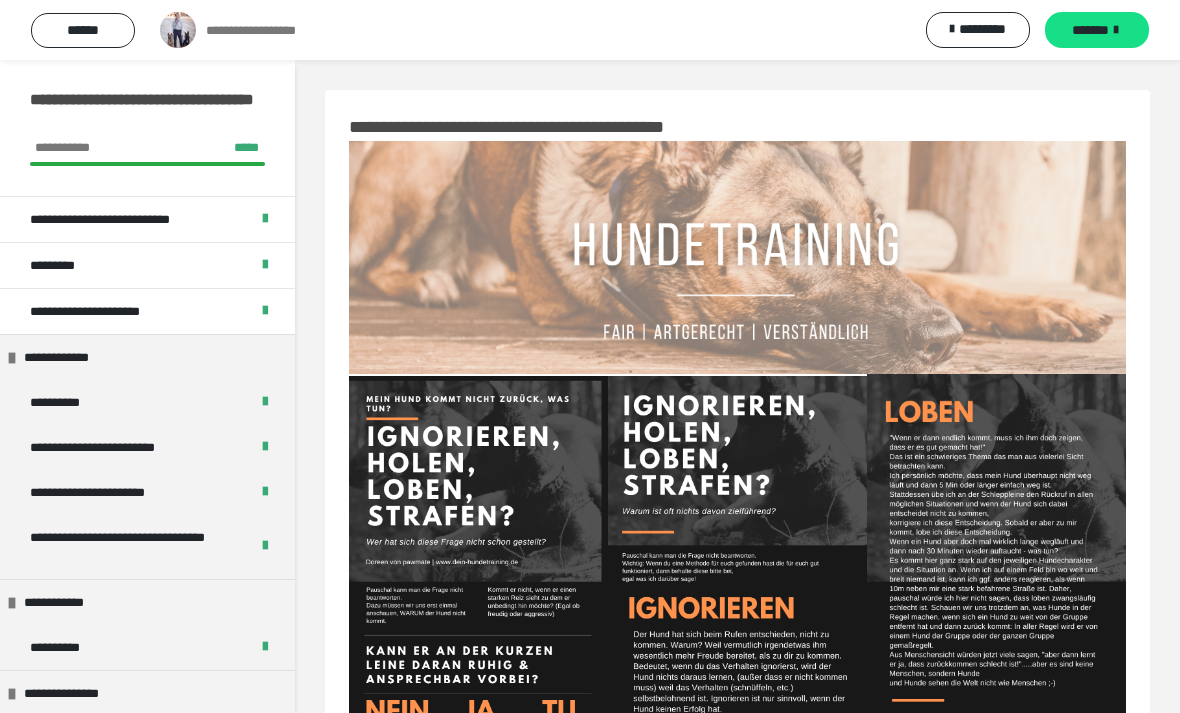 click on "*******" at bounding box center [1097, 30] 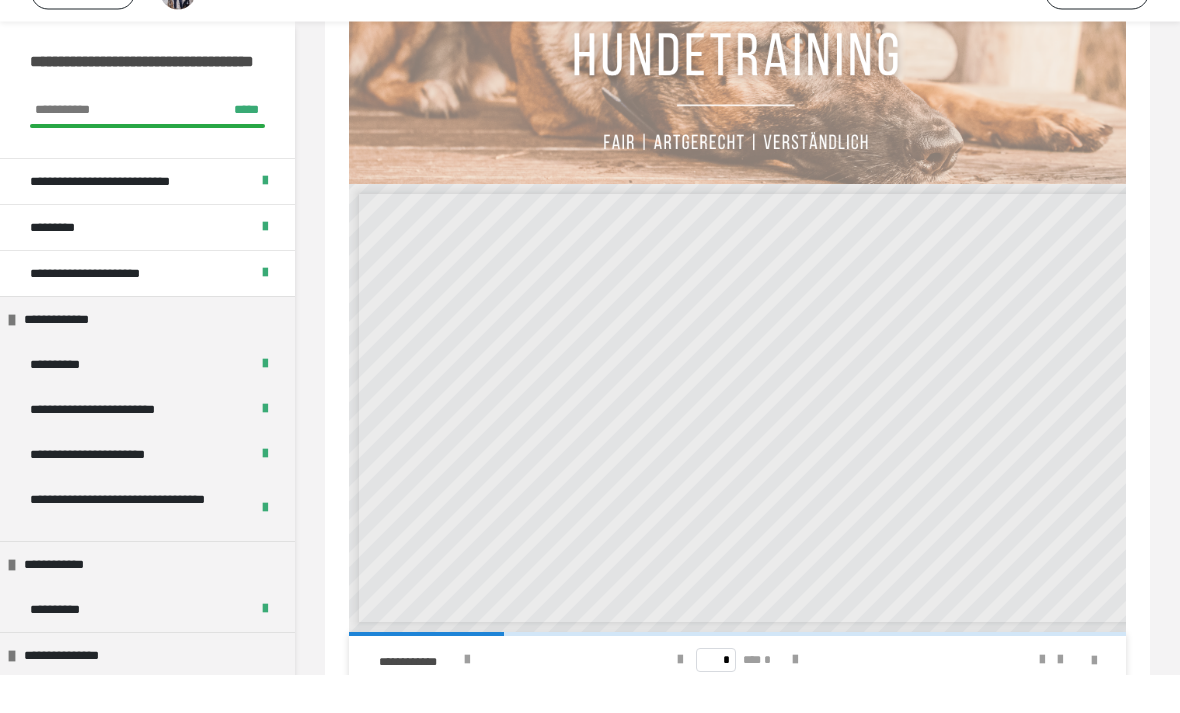 scroll, scrollTop: 151, scrollLeft: 0, axis: vertical 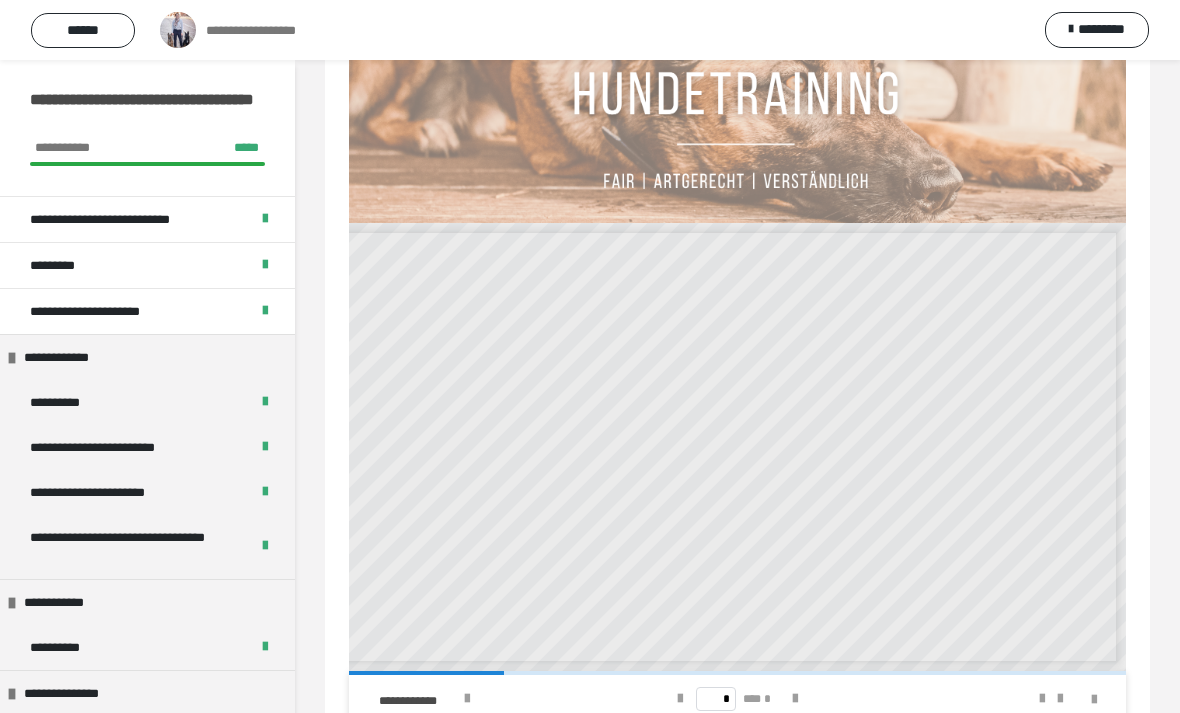 click on "**********" at bounding box center (590, 30) 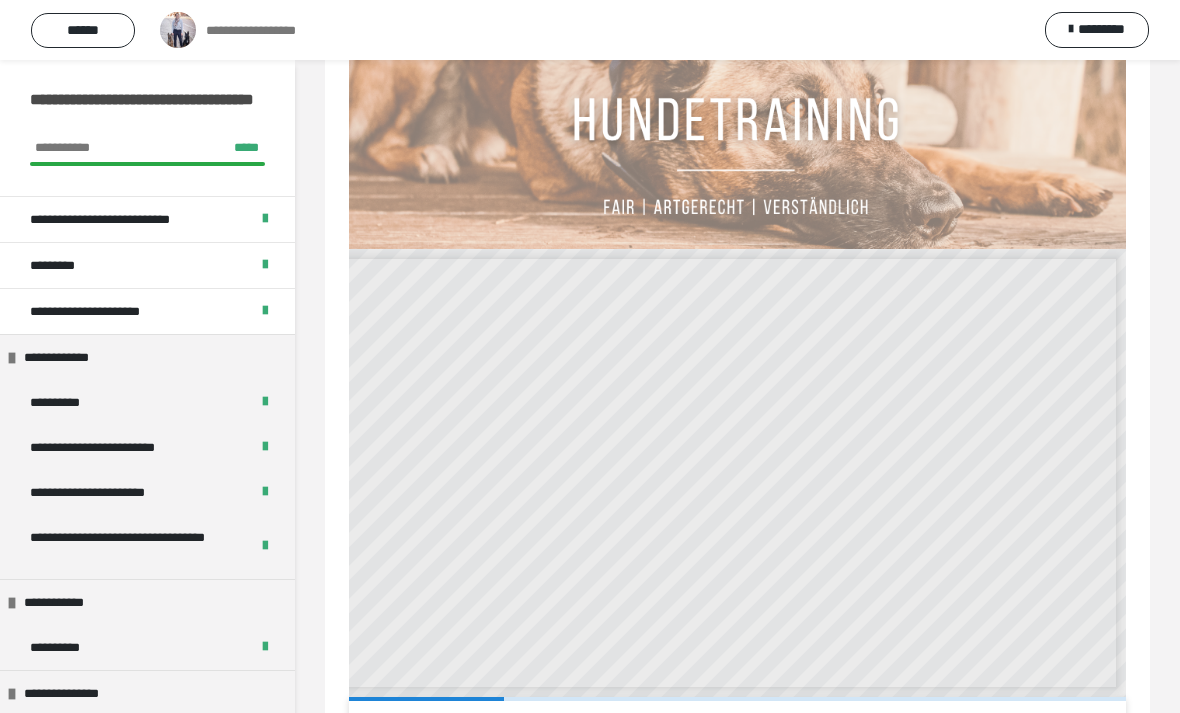 scroll, scrollTop: 0, scrollLeft: 0, axis: both 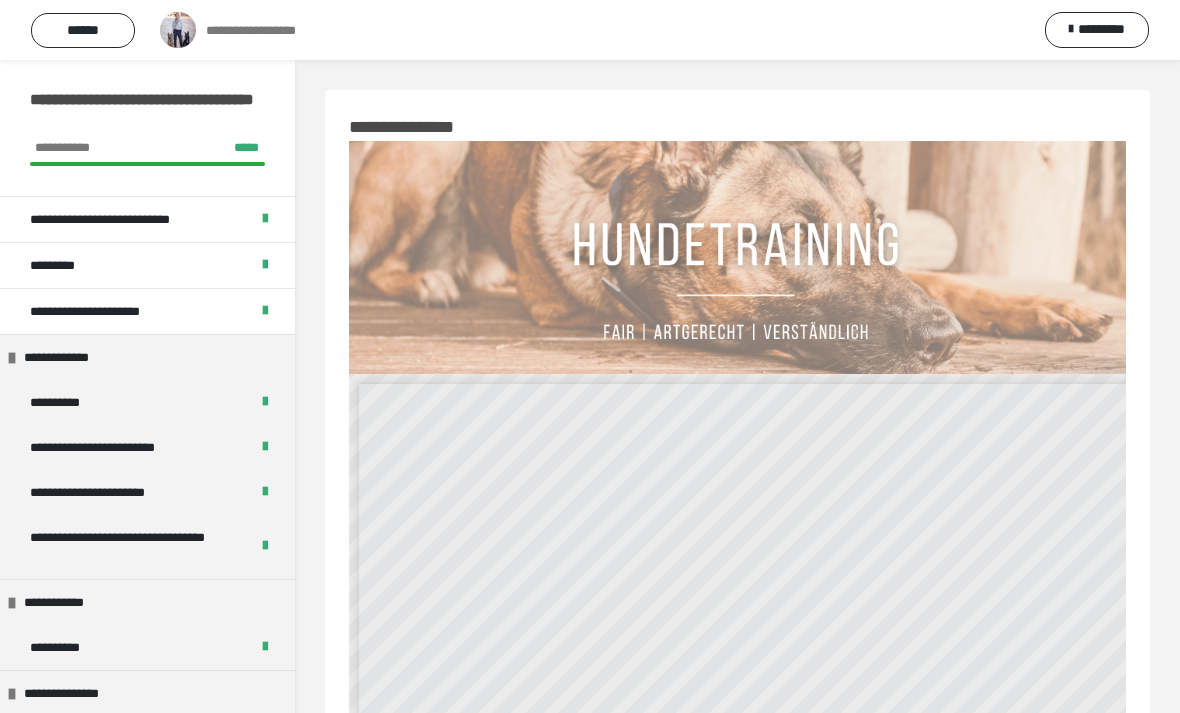 click on "**********" at bounding box center [264, 30] 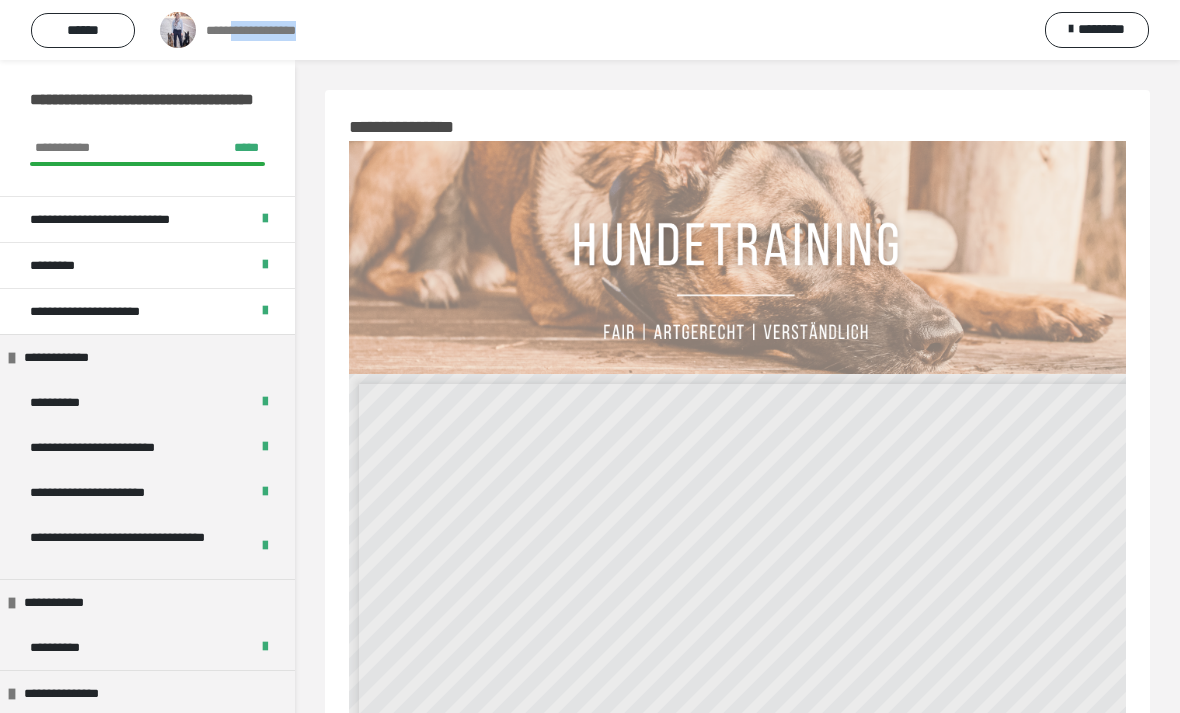 click on "**********" at bounding box center [241, 30] 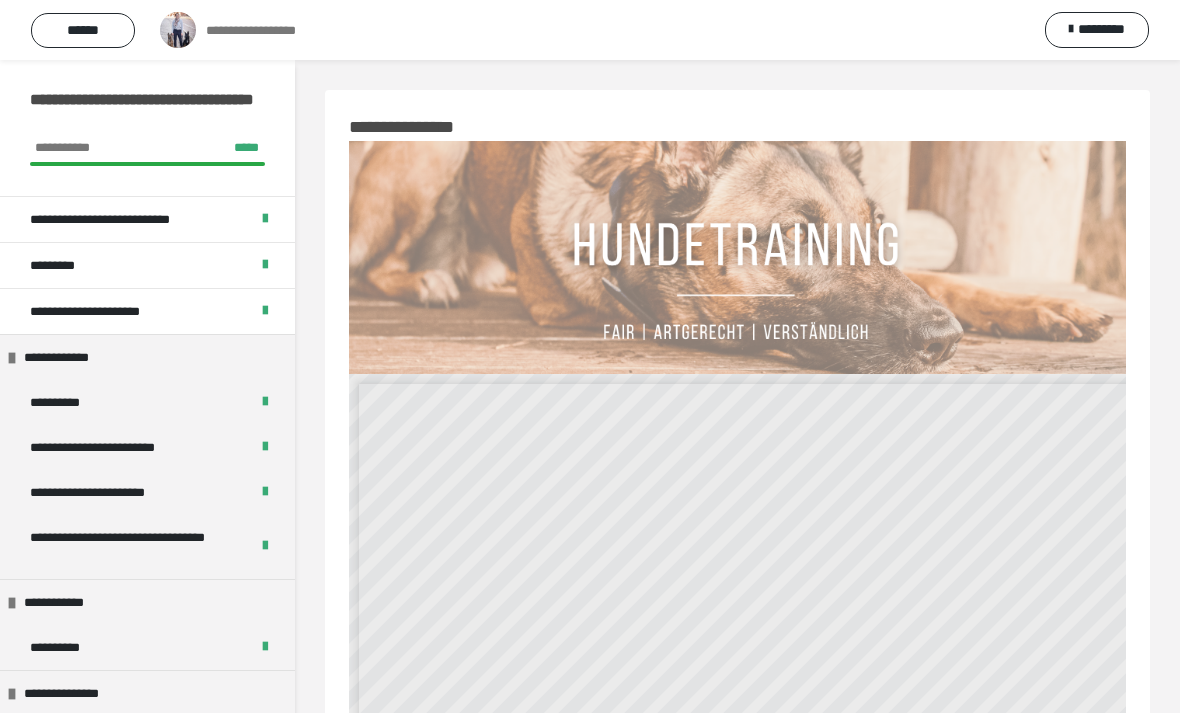 click on "**********" at bounding box center (241, 30) 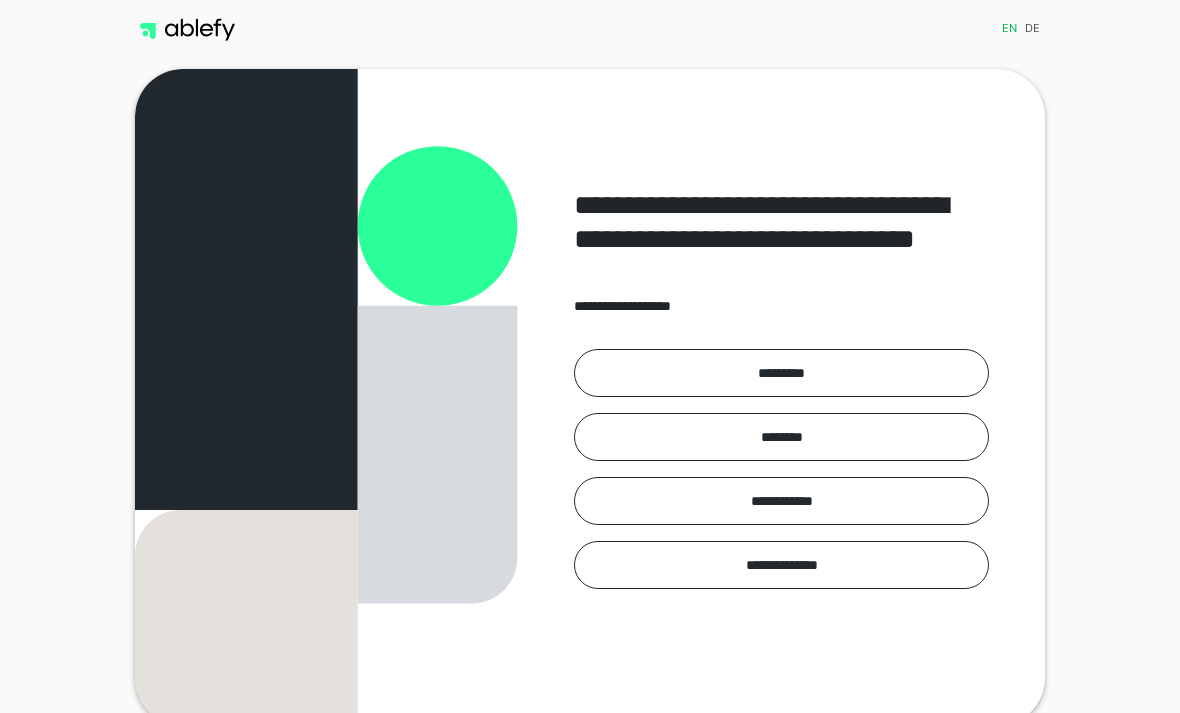 scroll, scrollTop: 0, scrollLeft: 0, axis: both 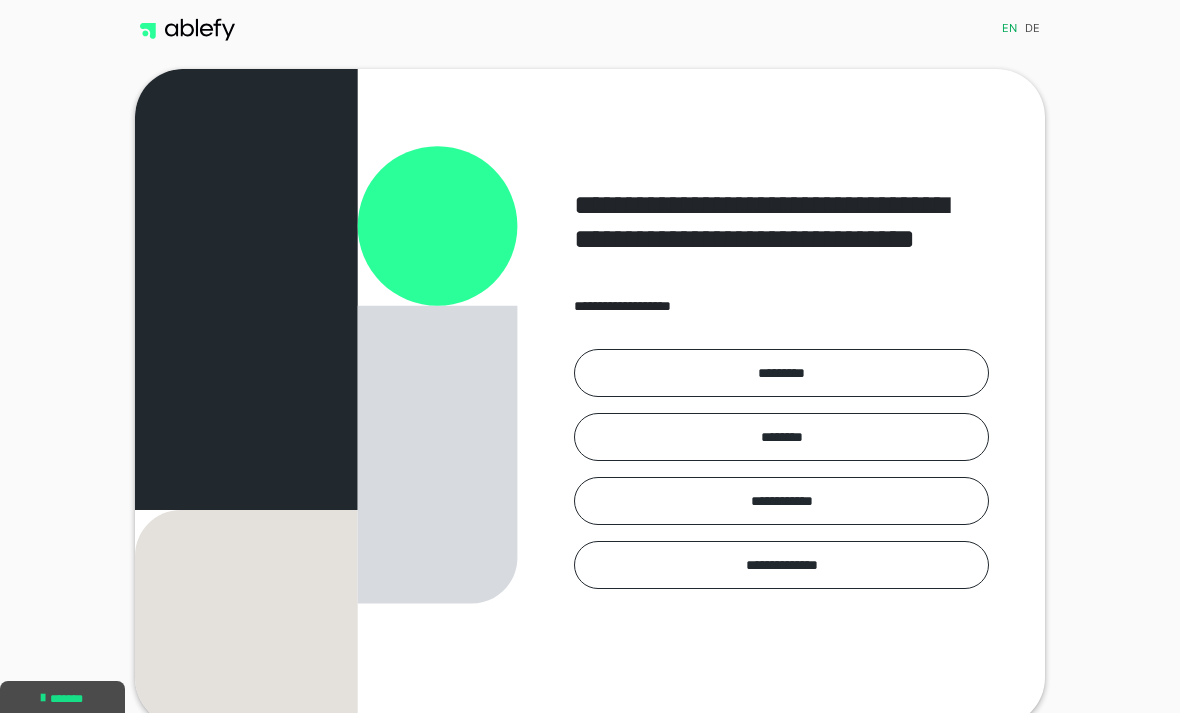click on "*********" at bounding box center (781, 373) 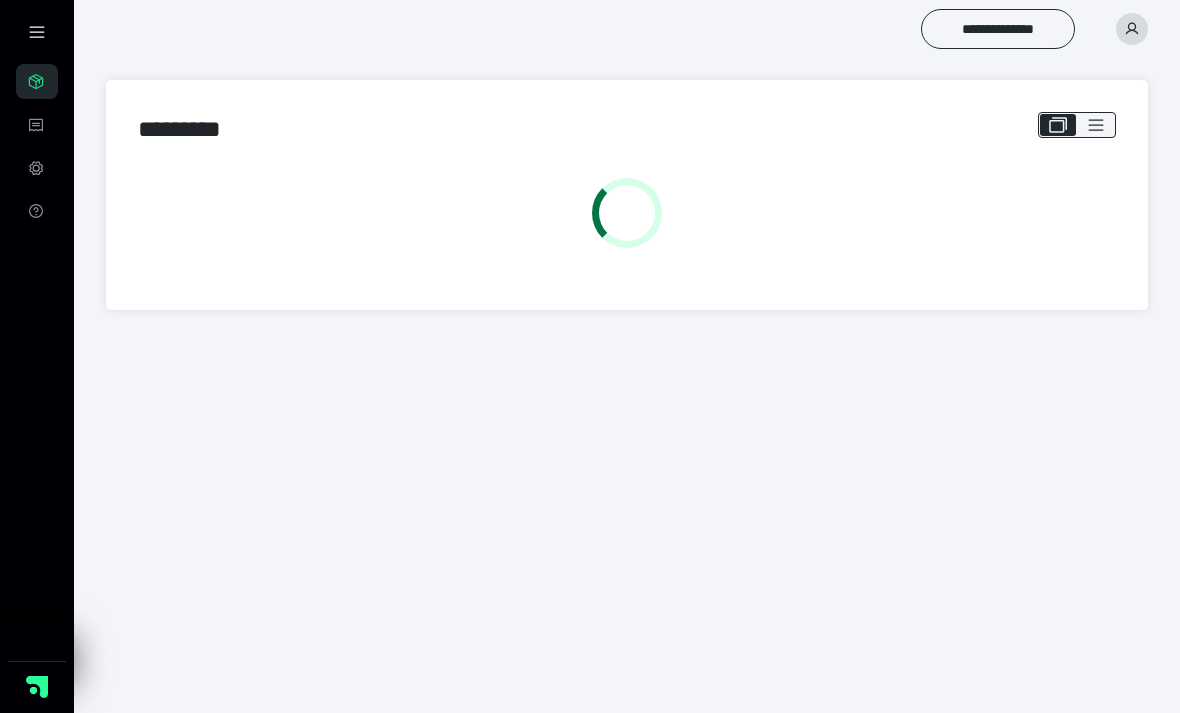 scroll, scrollTop: 0, scrollLeft: 0, axis: both 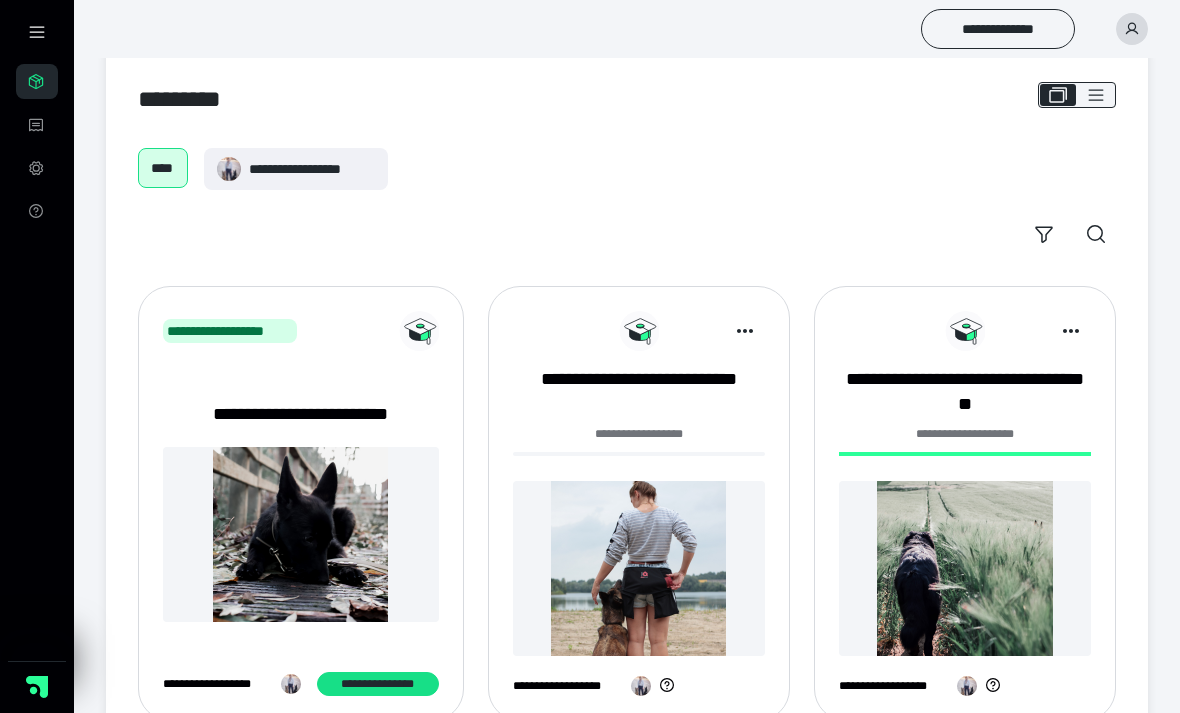 click on "**********" at bounding box center [639, 392] 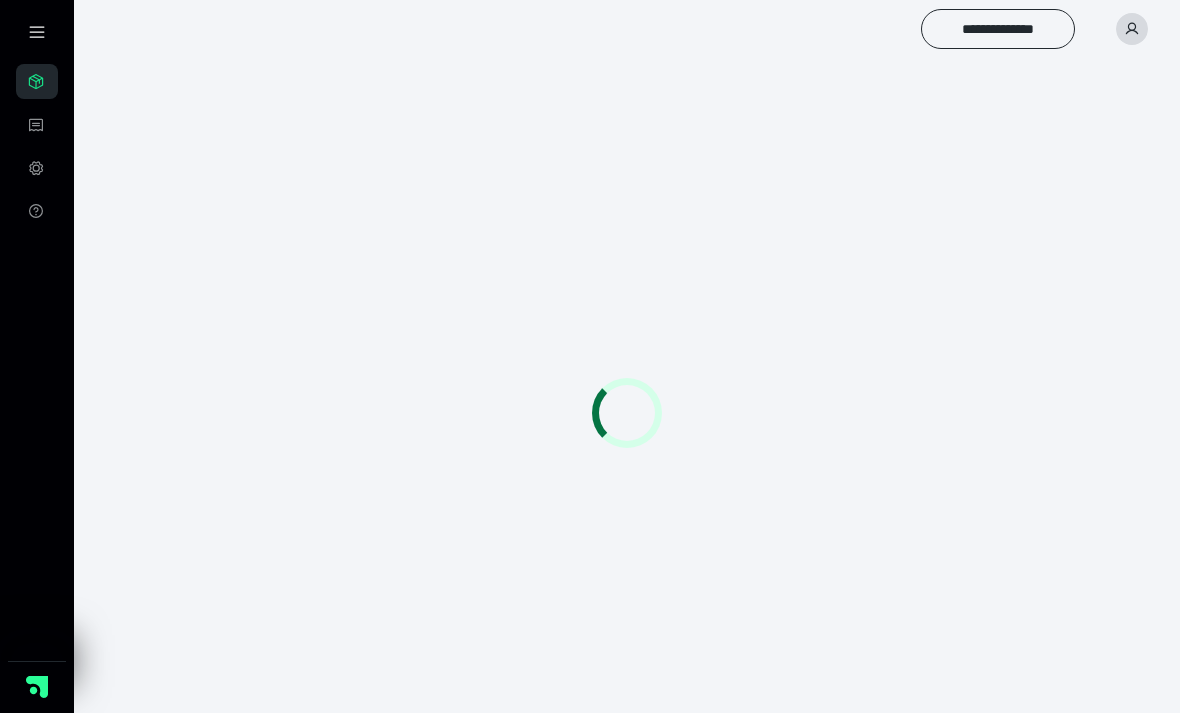 scroll, scrollTop: 0, scrollLeft: 0, axis: both 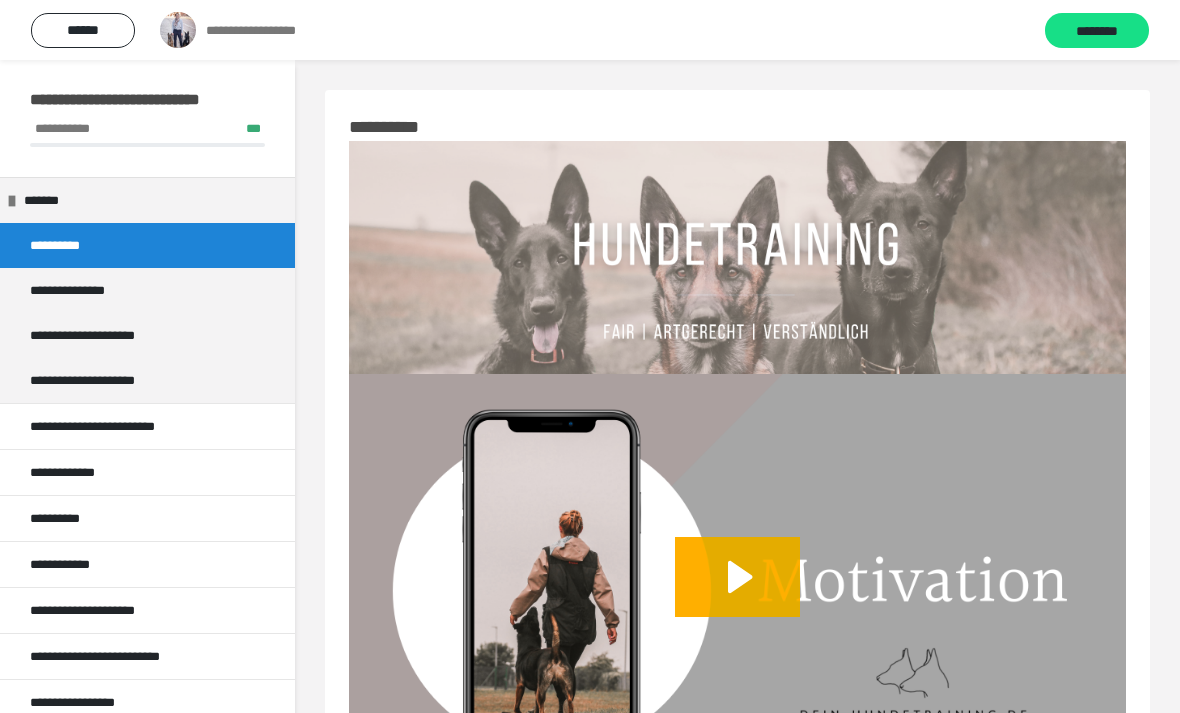 click 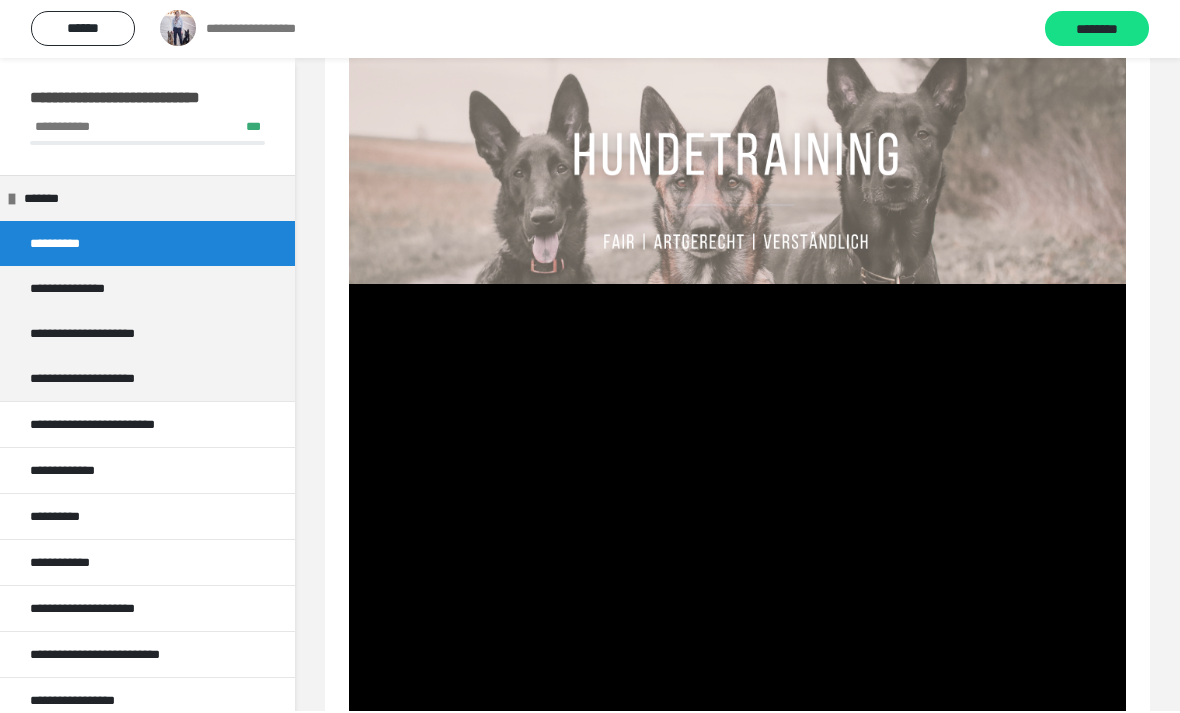 scroll, scrollTop: 85, scrollLeft: 0, axis: vertical 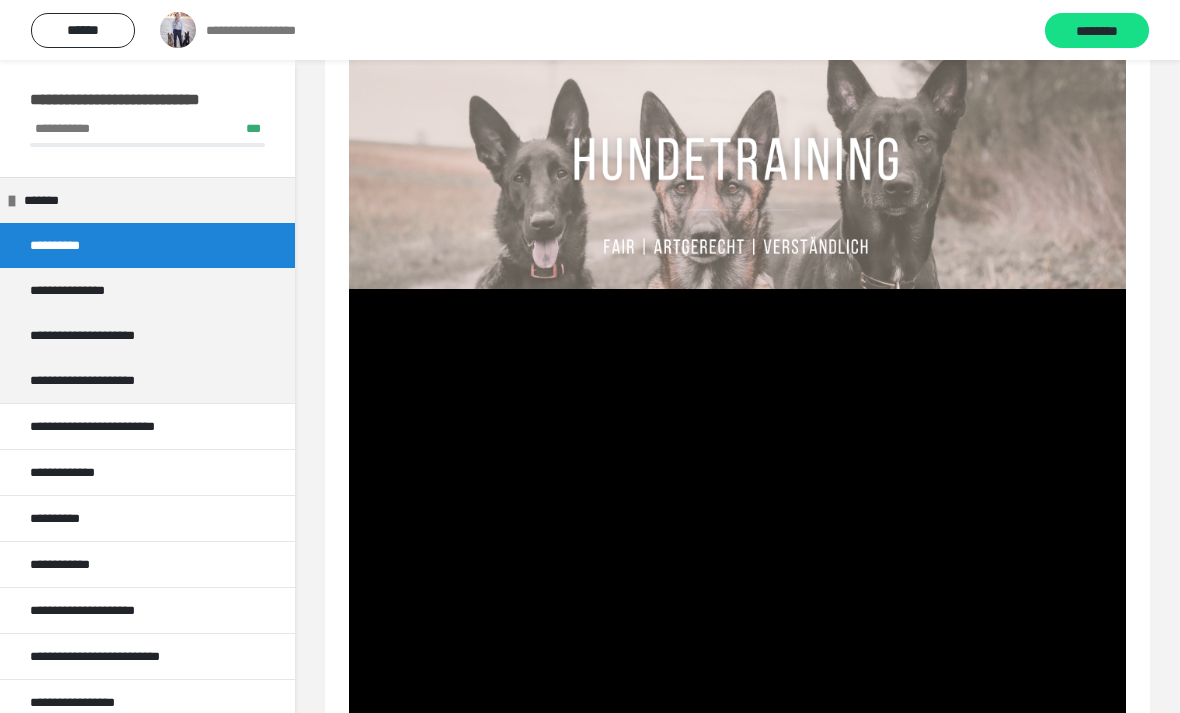 click on "********" at bounding box center (1097, 31) 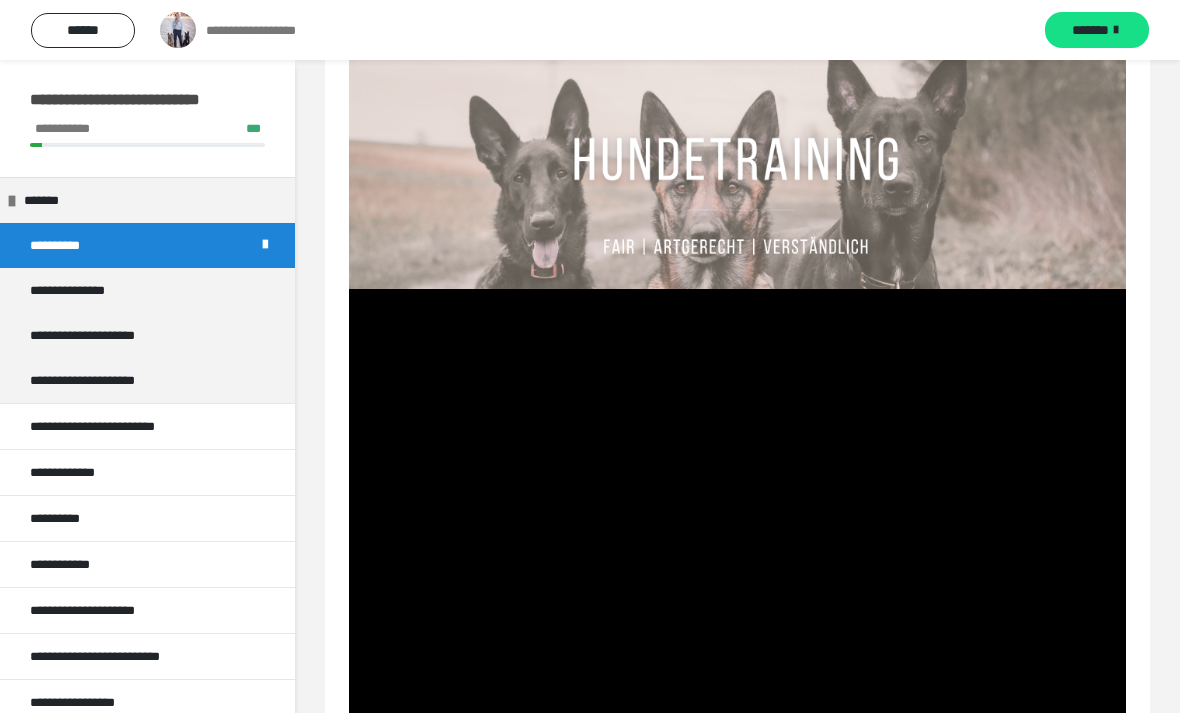 click on "*******" at bounding box center [1090, 30] 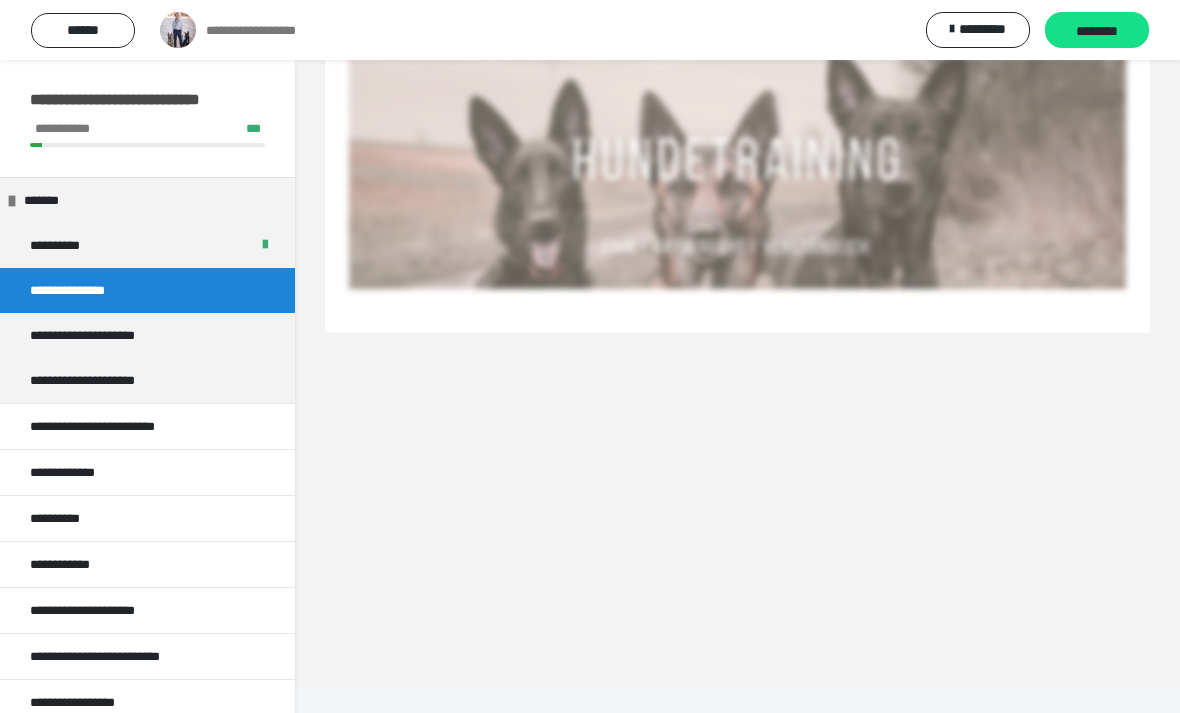 scroll, scrollTop: 60, scrollLeft: 0, axis: vertical 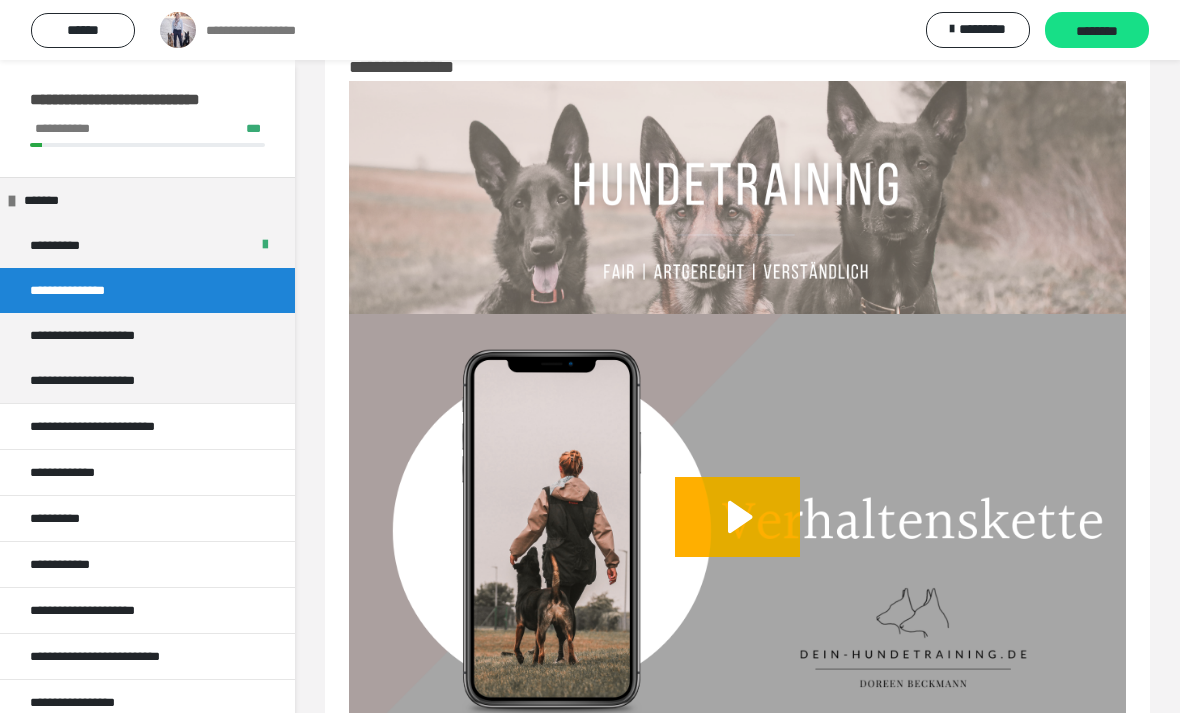click 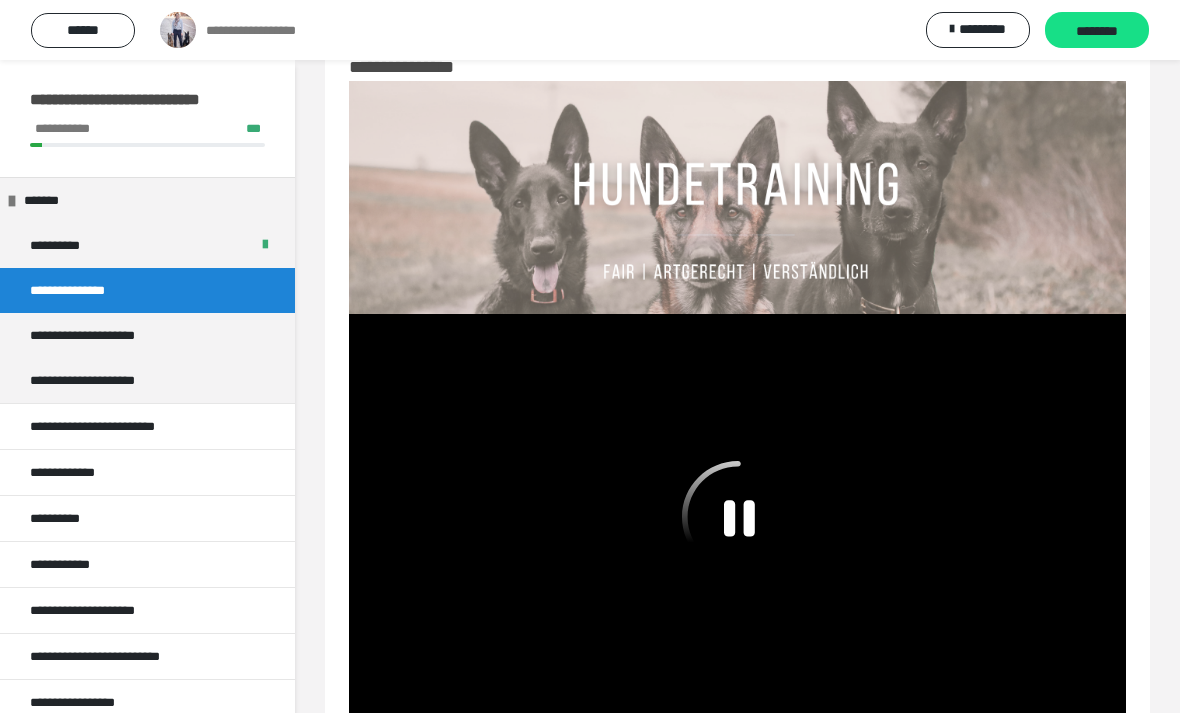 click 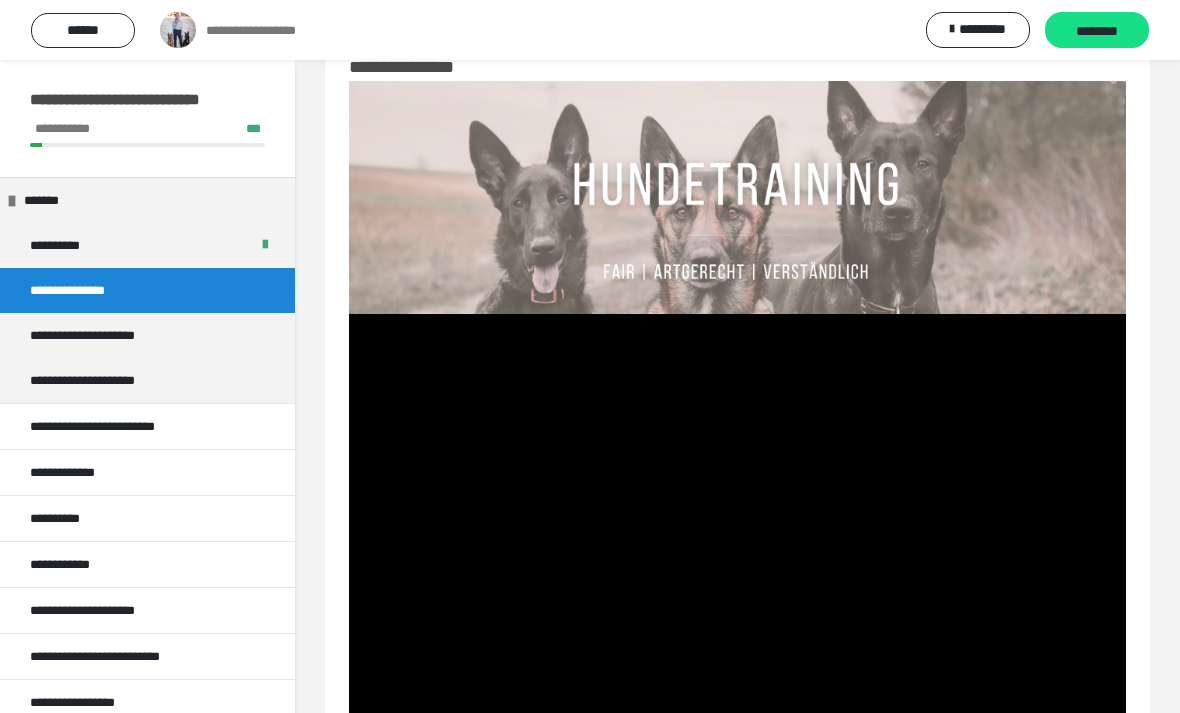 click at bounding box center (737, 532) 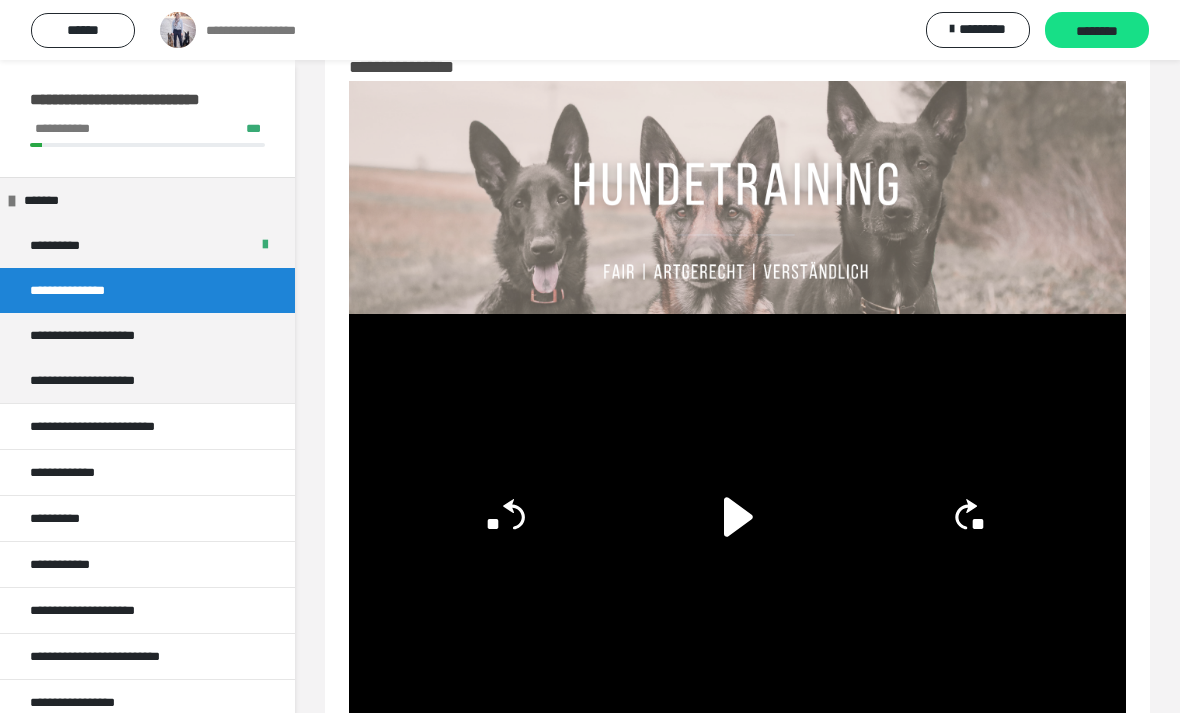click 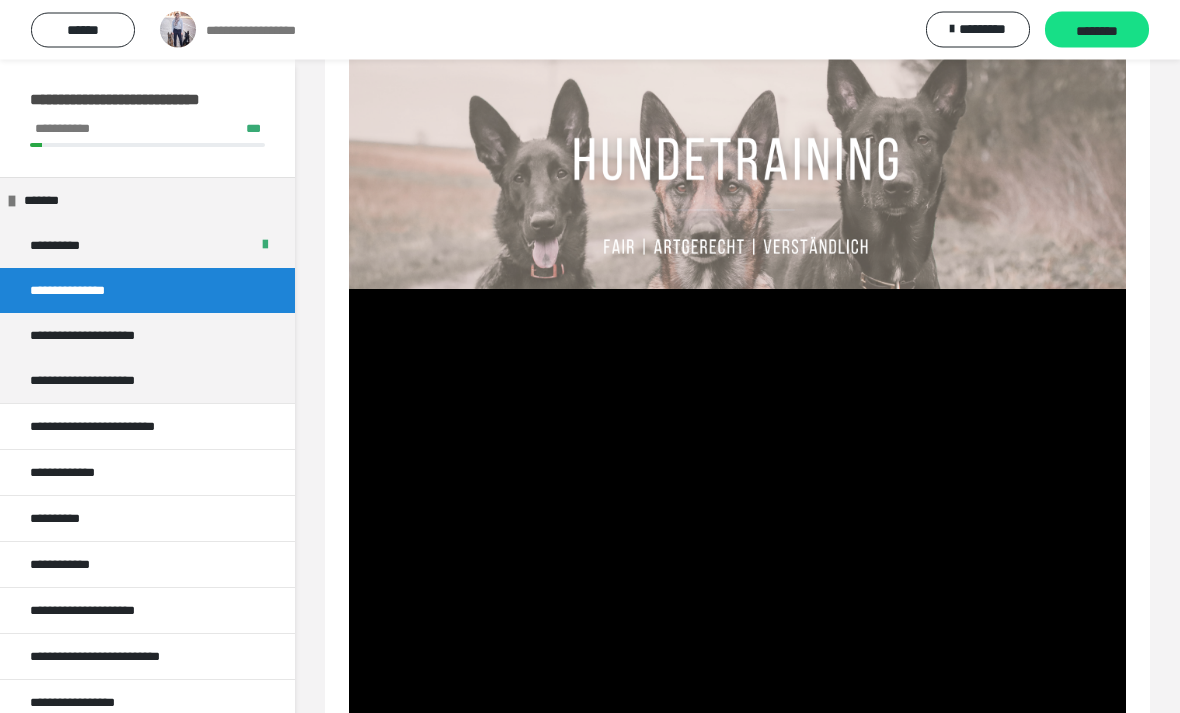 scroll, scrollTop: 88, scrollLeft: 0, axis: vertical 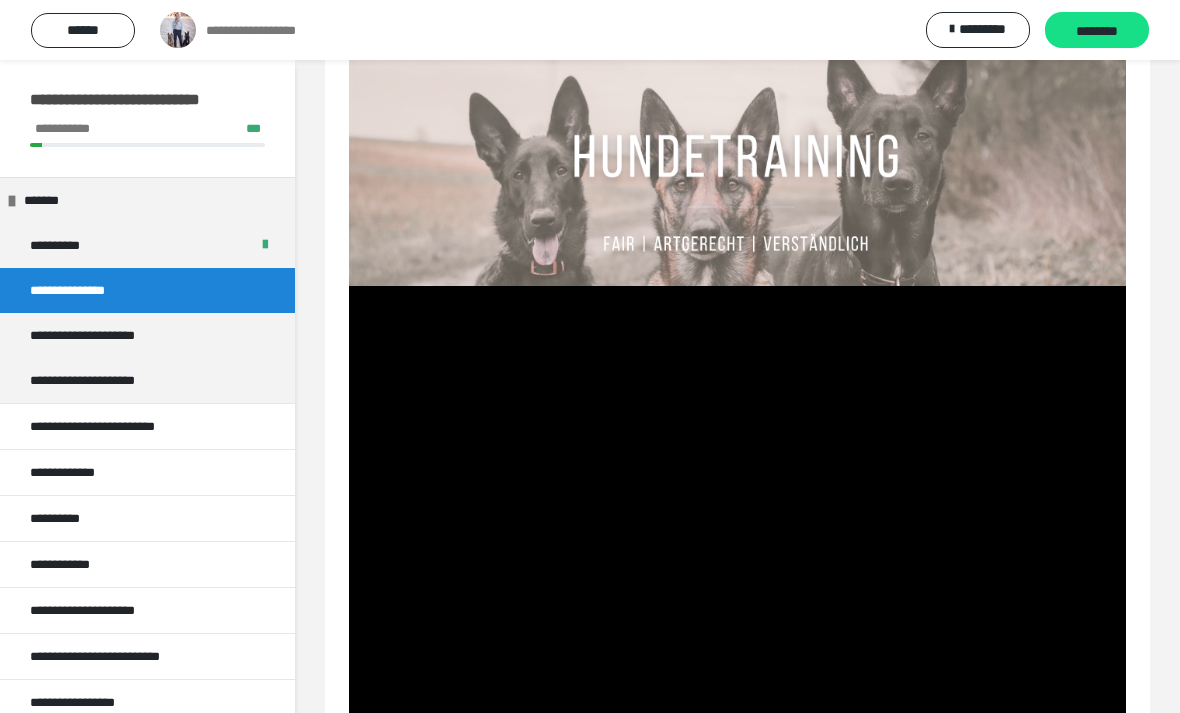 click on "********" at bounding box center (1097, 31) 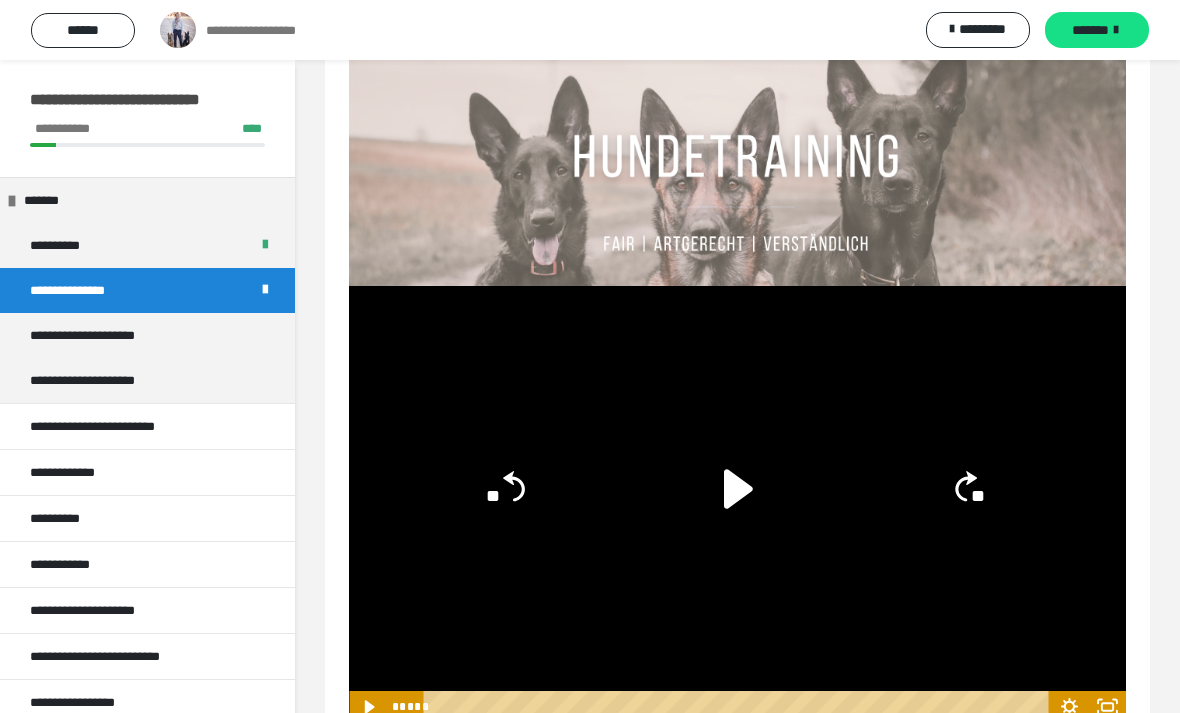 click on "*******" at bounding box center (1097, 30) 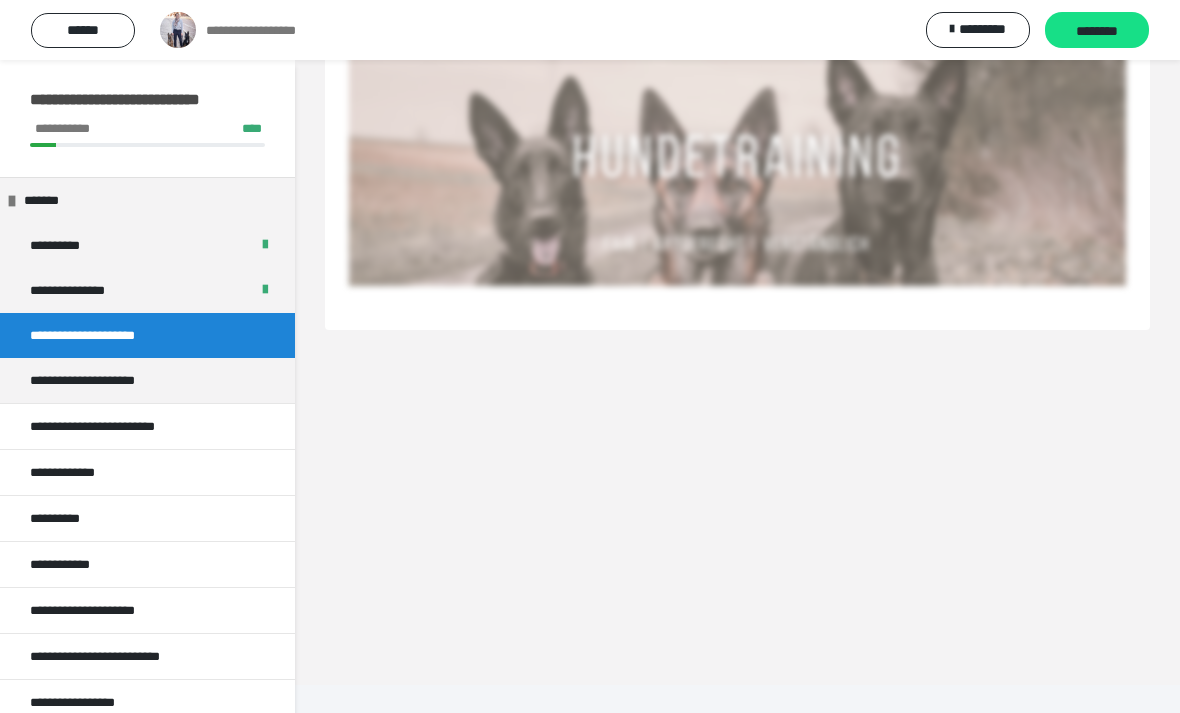 scroll, scrollTop: 60, scrollLeft: 0, axis: vertical 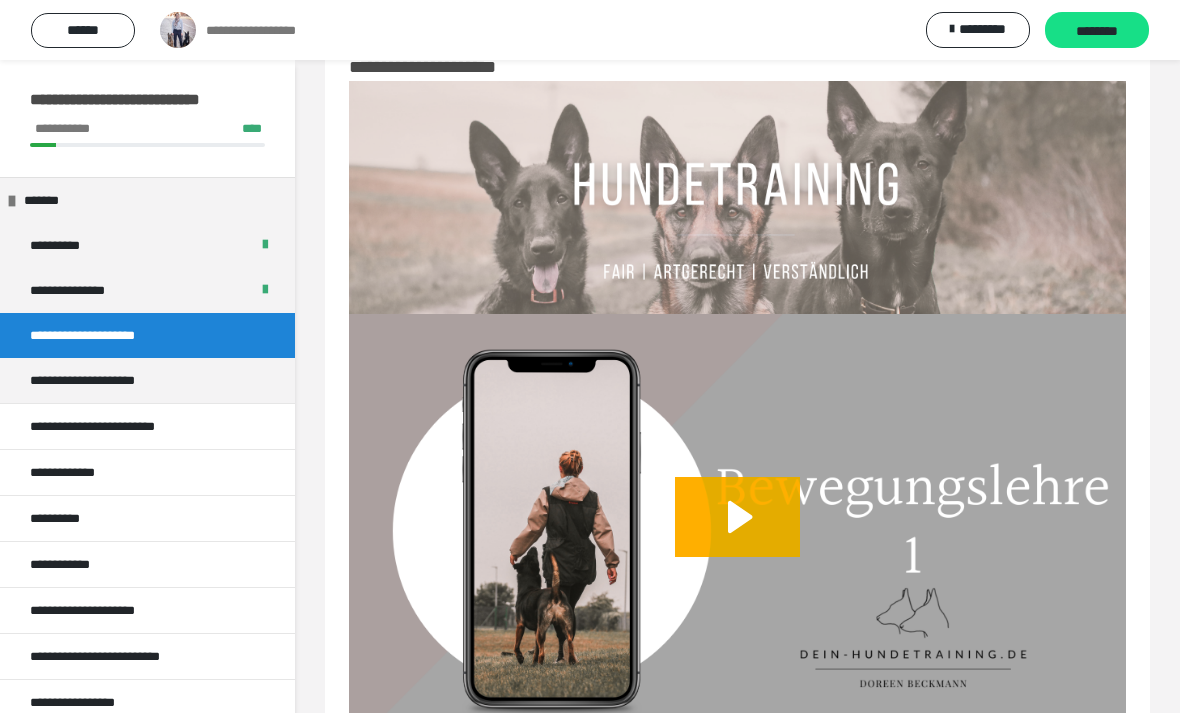 click 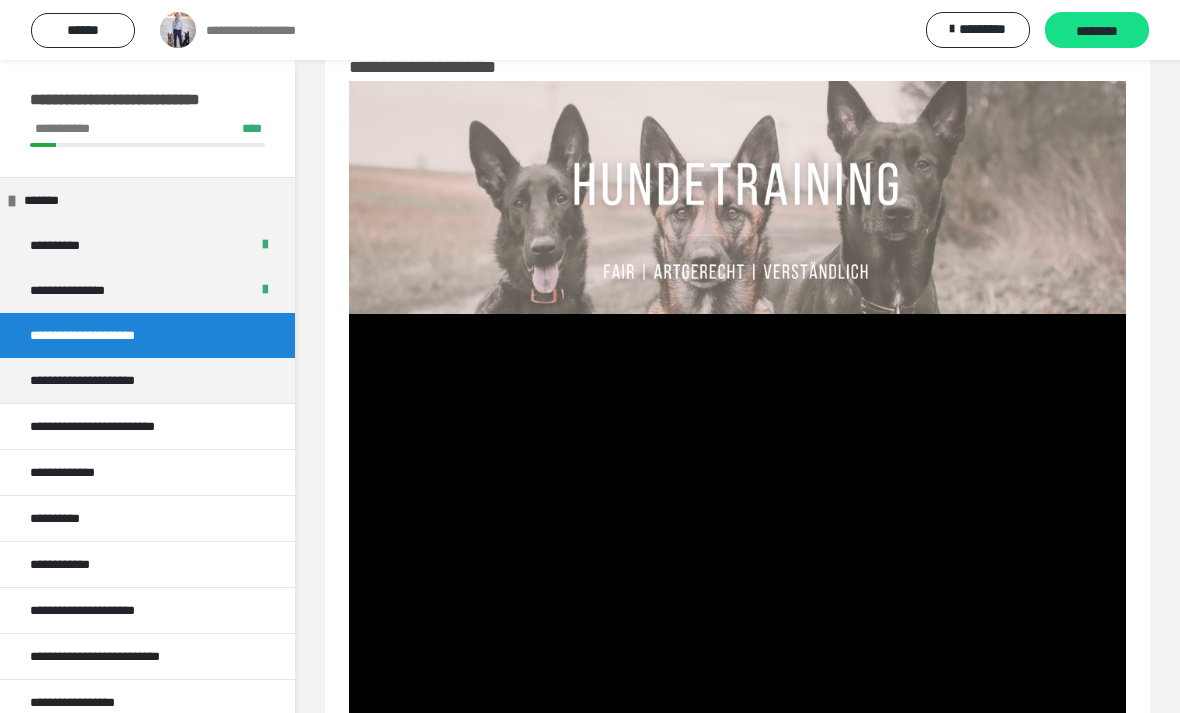 click on "********" at bounding box center (1097, 31) 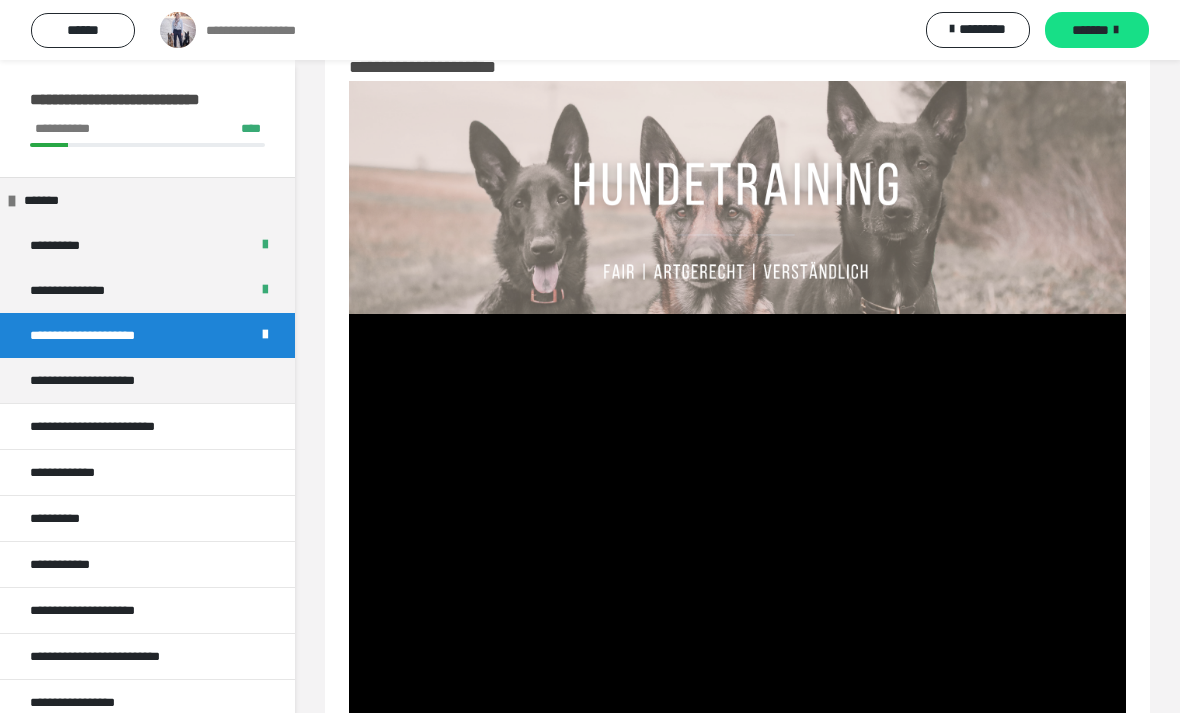 click at bounding box center [1116, 30] 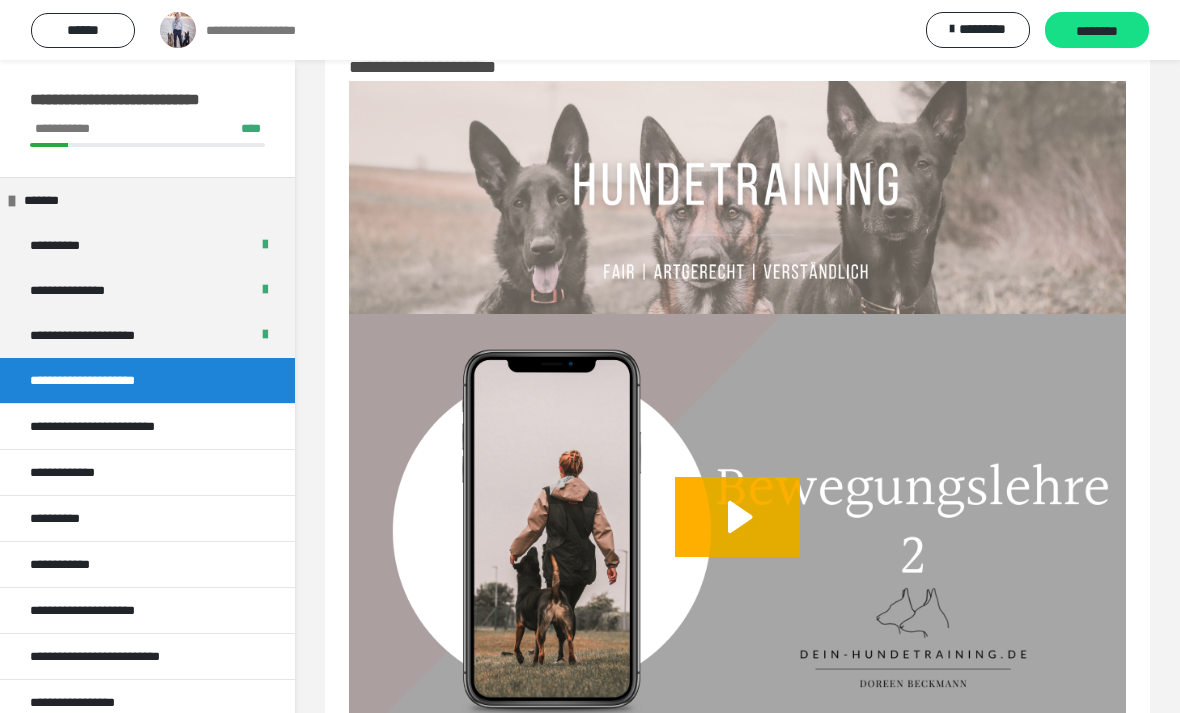 click 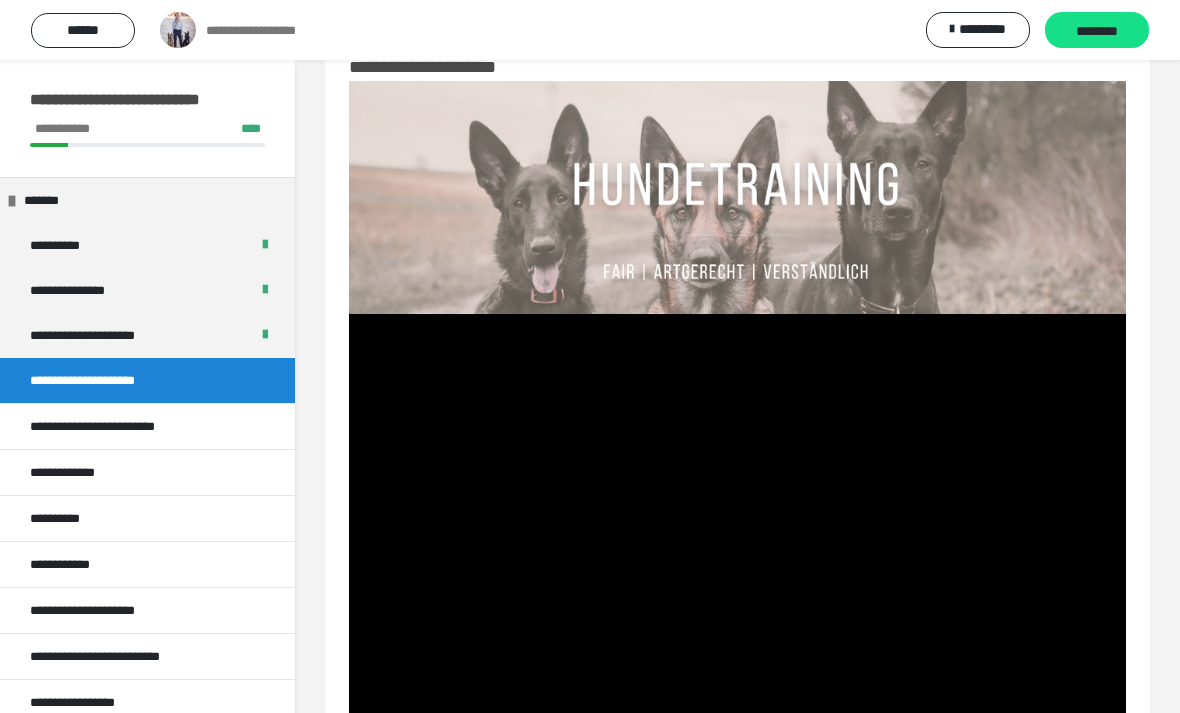 click on "********" at bounding box center [1097, 31] 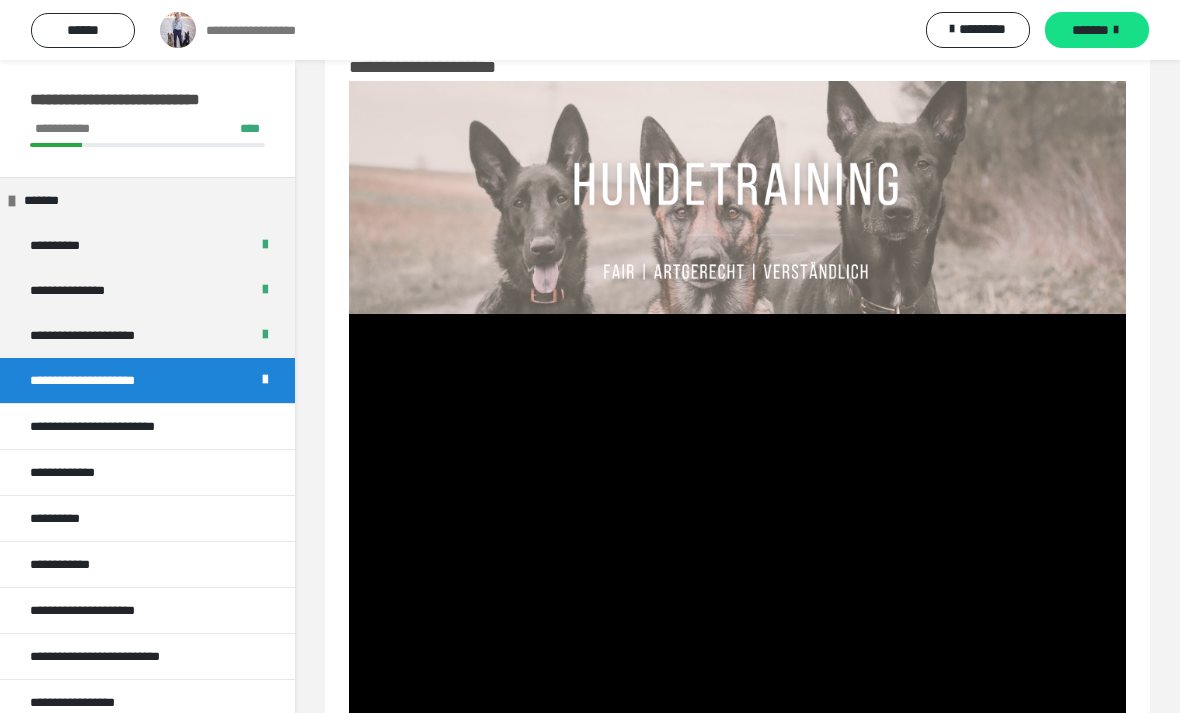 click on "*******" at bounding box center (1090, 30) 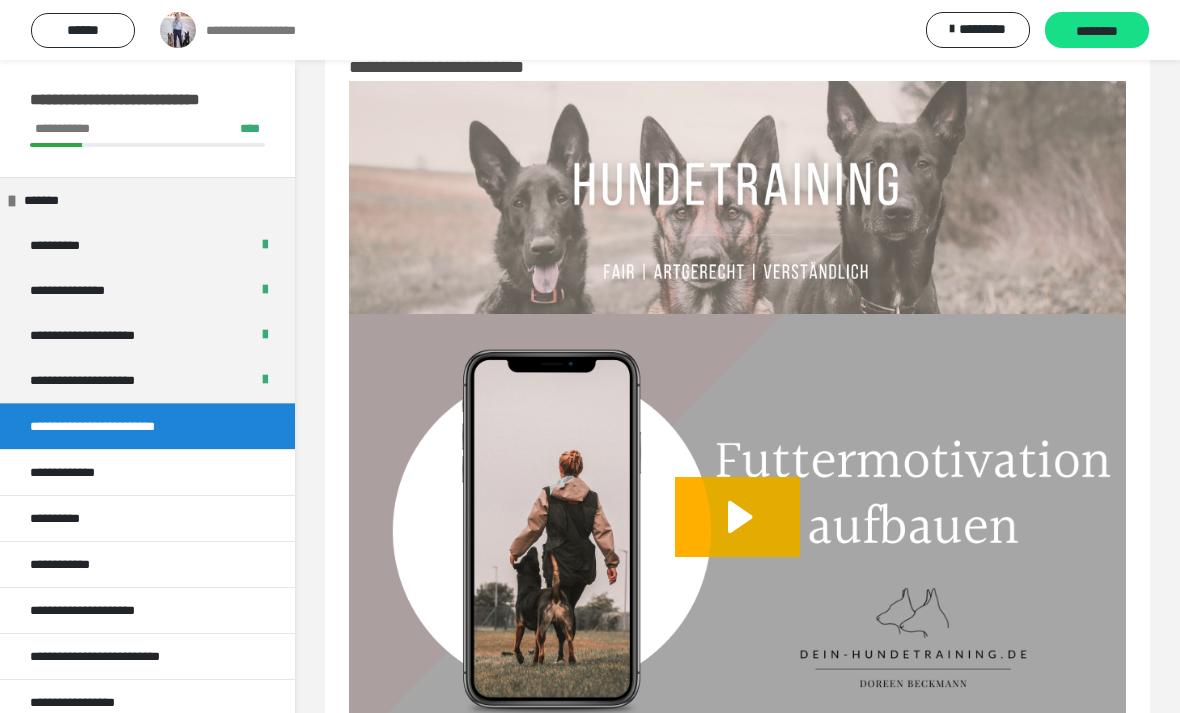click 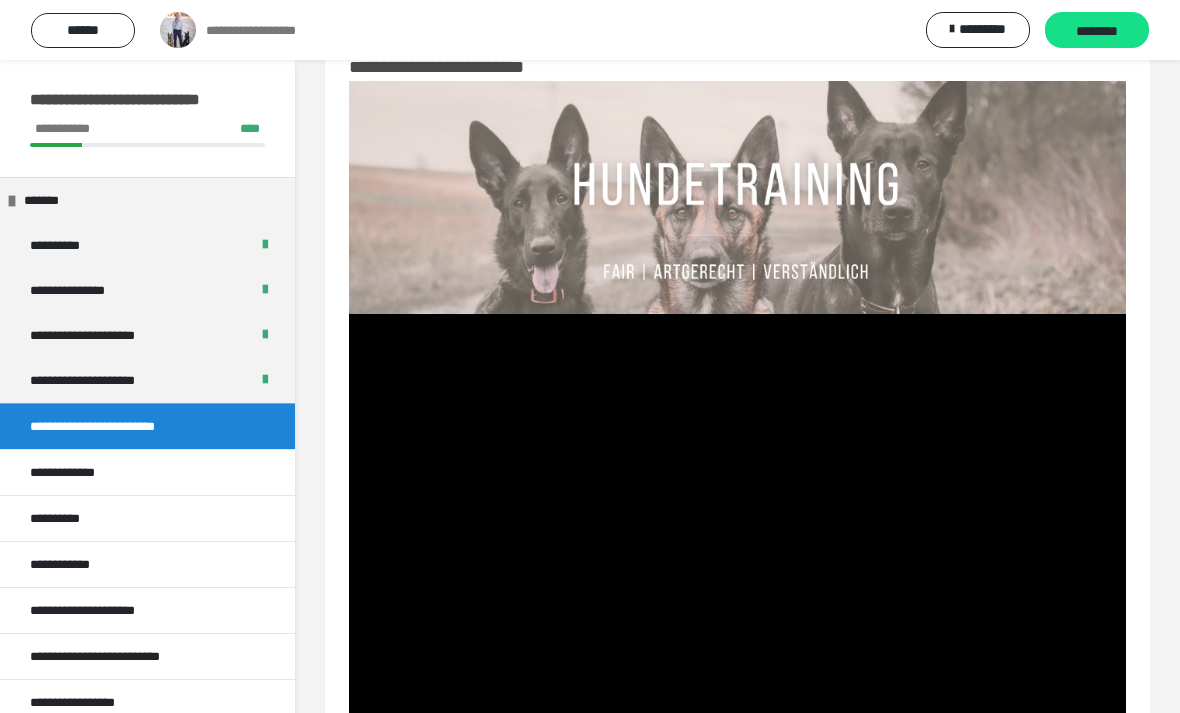 click on "********" at bounding box center [1097, 31] 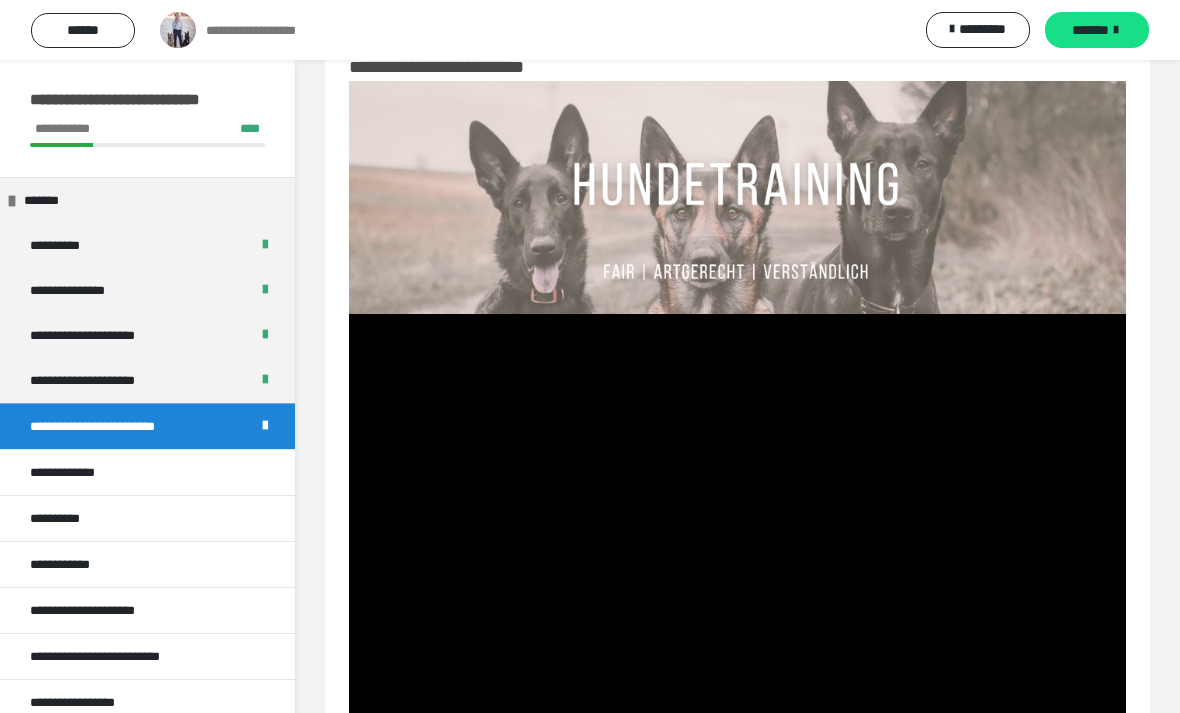 click on "*******" at bounding box center [1090, 30] 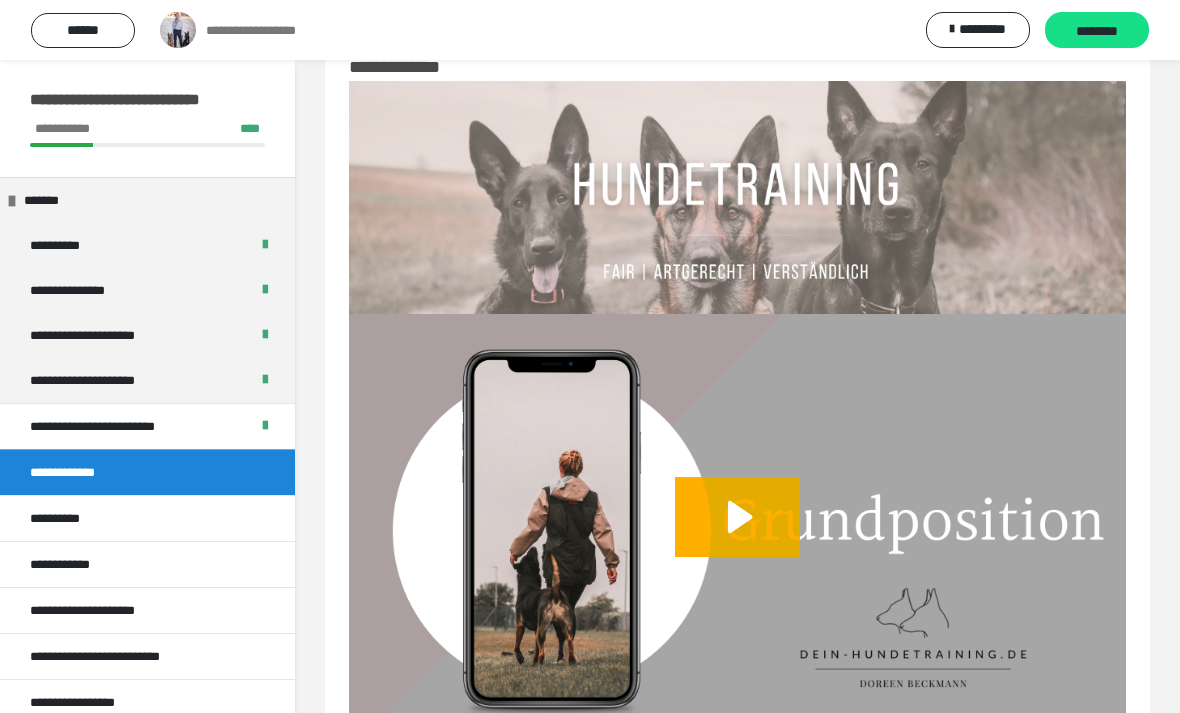 click 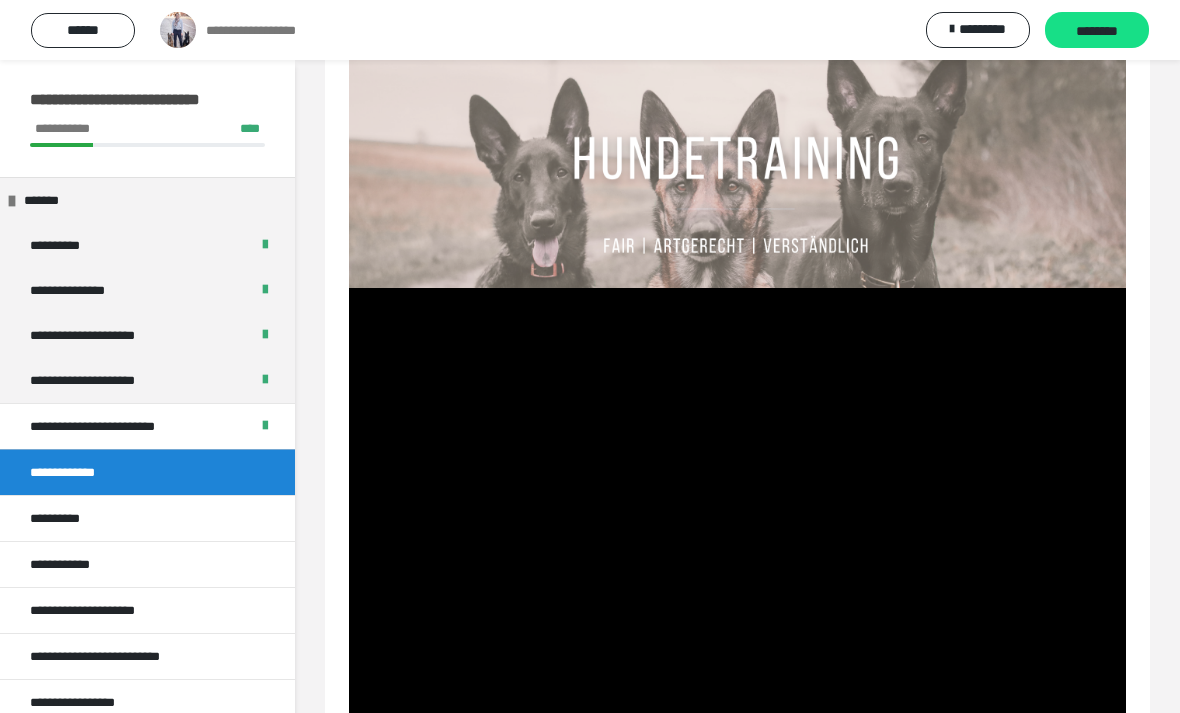 scroll, scrollTop: 88, scrollLeft: 0, axis: vertical 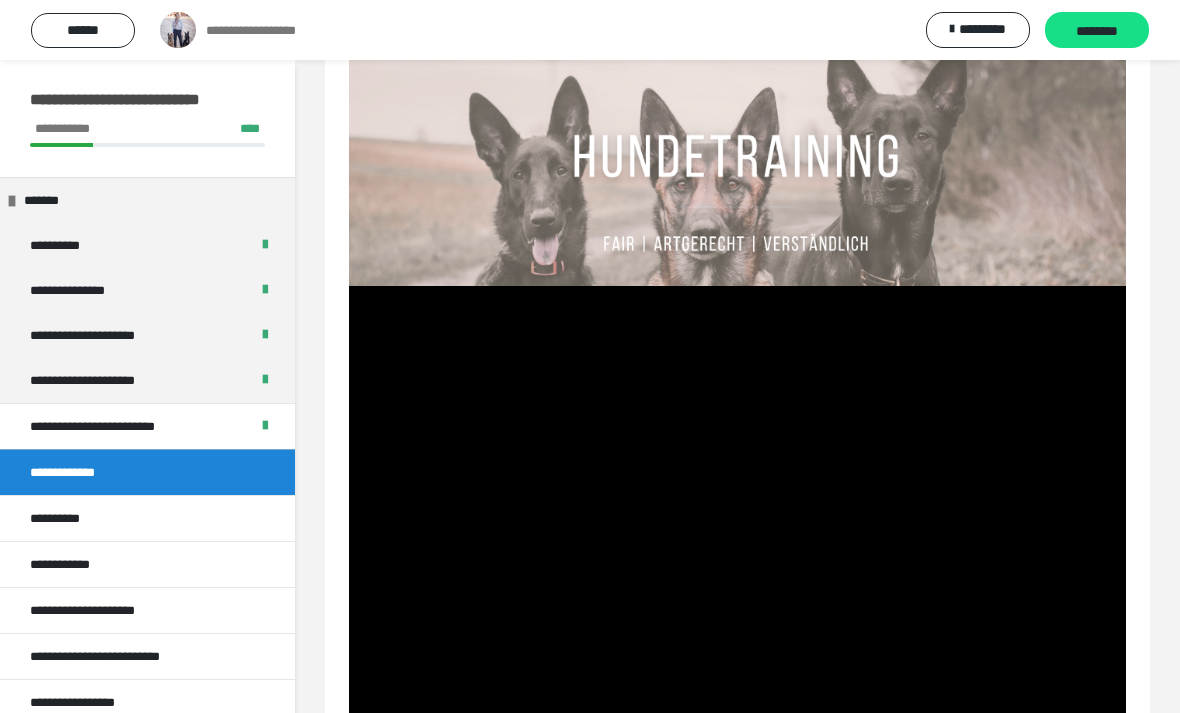 click at bounding box center [737, 504] 